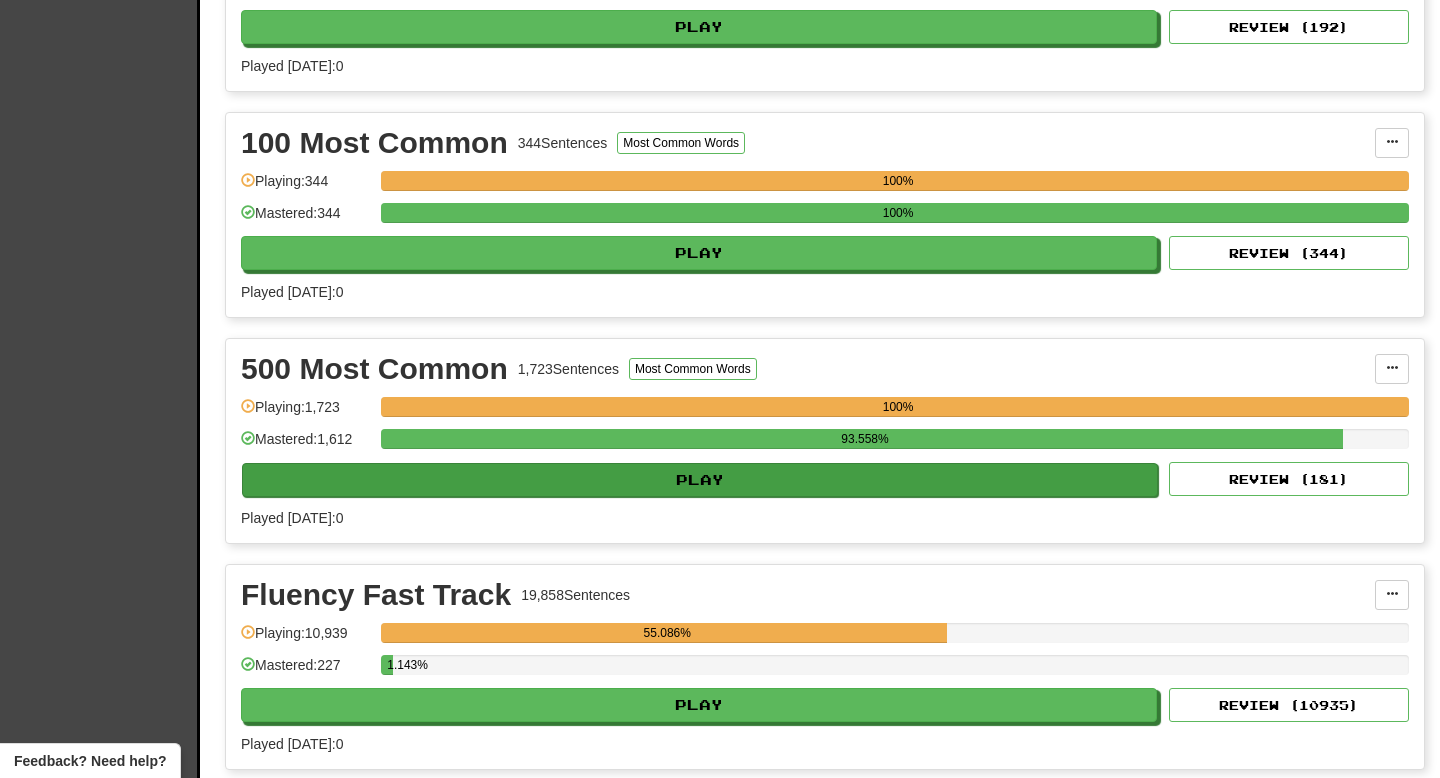 scroll, scrollTop: 1324, scrollLeft: 0, axis: vertical 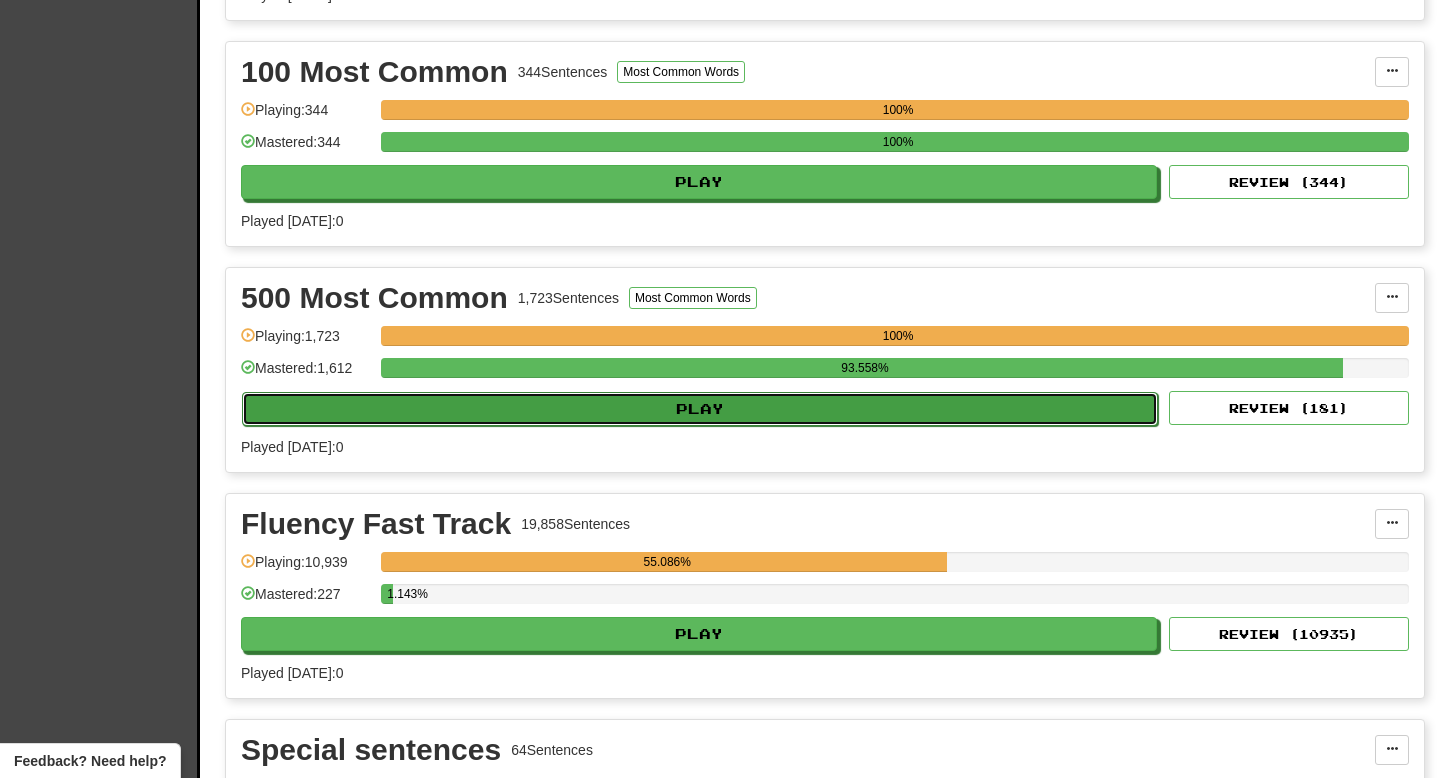 click on "Play" at bounding box center (700, 409) 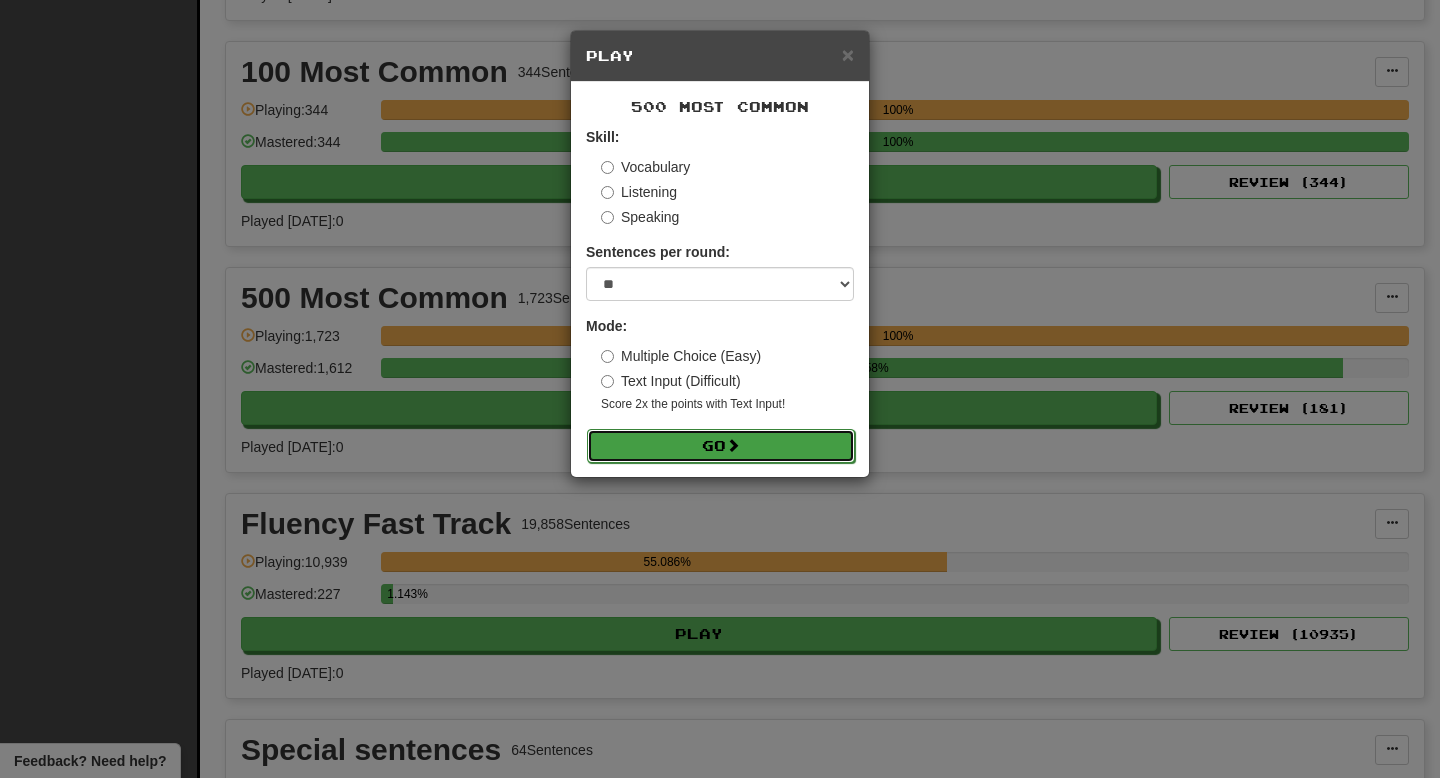 click on "Go" at bounding box center (721, 446) 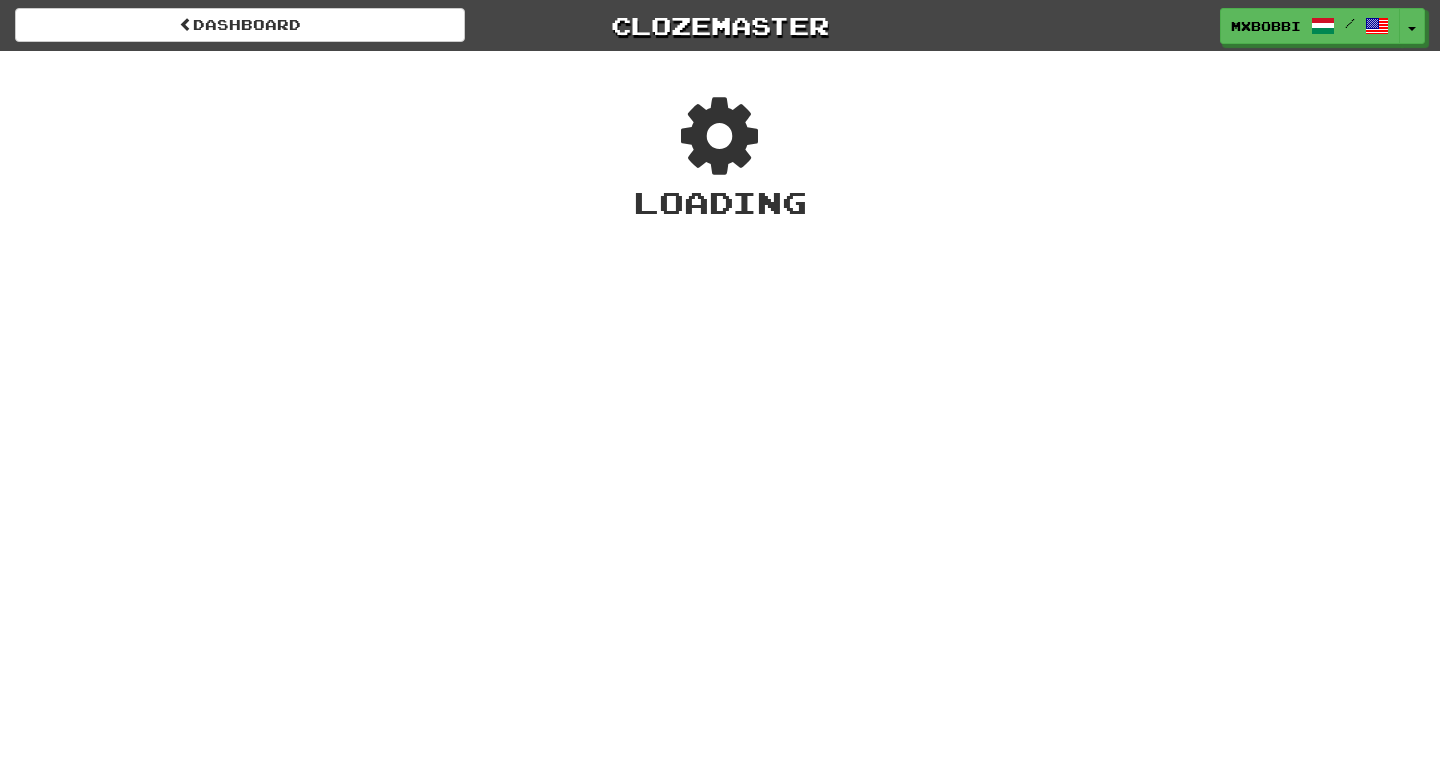 scroll, scrollTop: 0, scrollLeft: 0, axis: both 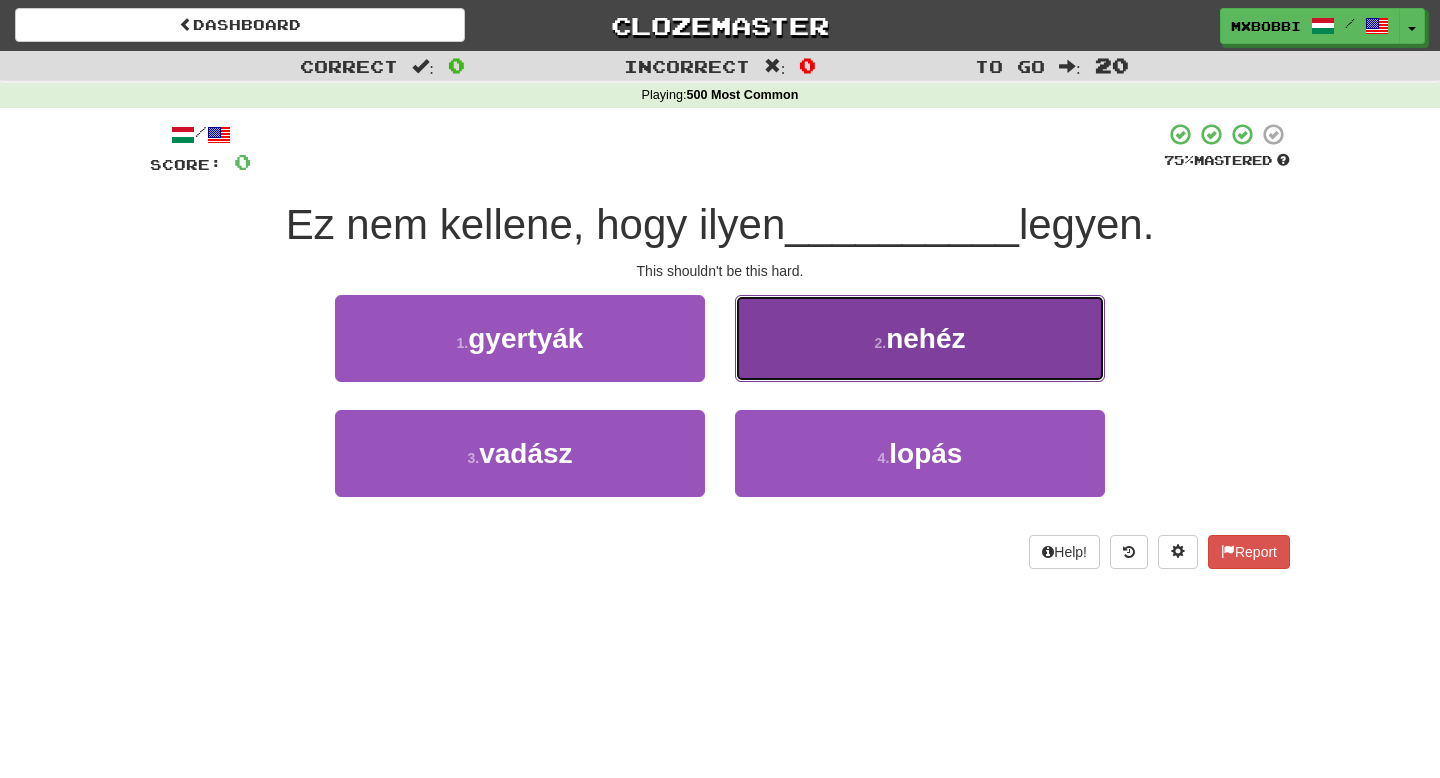click on "2 .  nehéz" at bounding box center [920, 338] 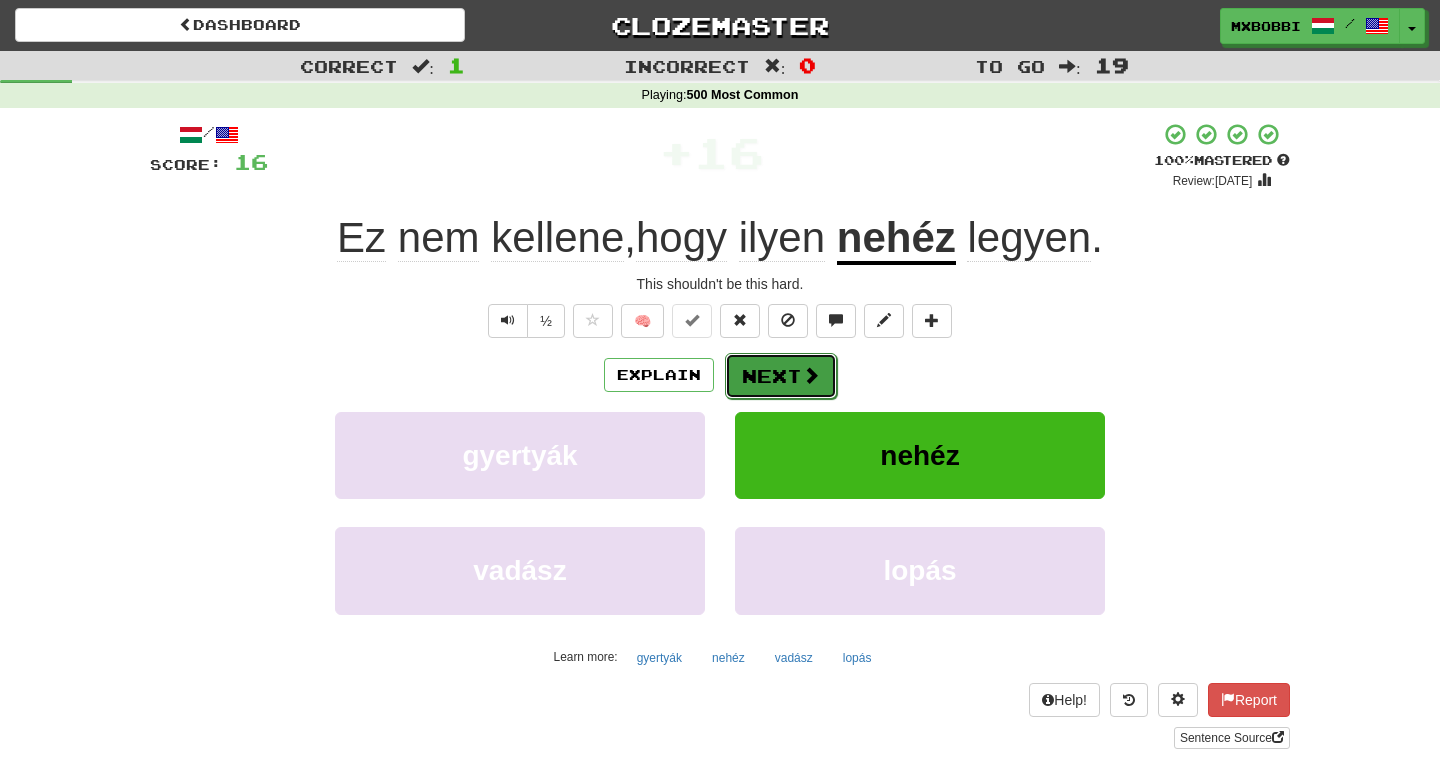 click on "Next" at bounding box center [781, 376] 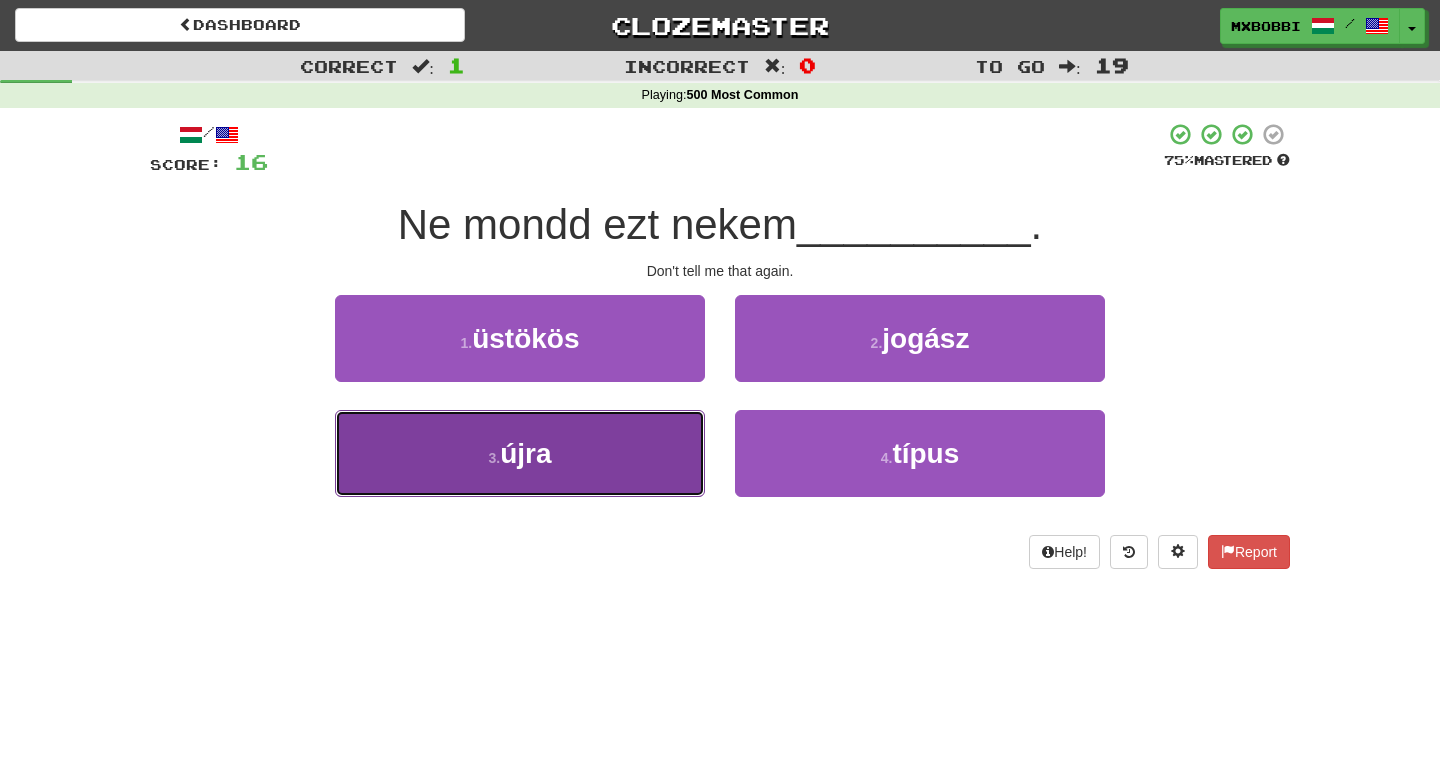 click on "újra" at bounding box center (525, 453) 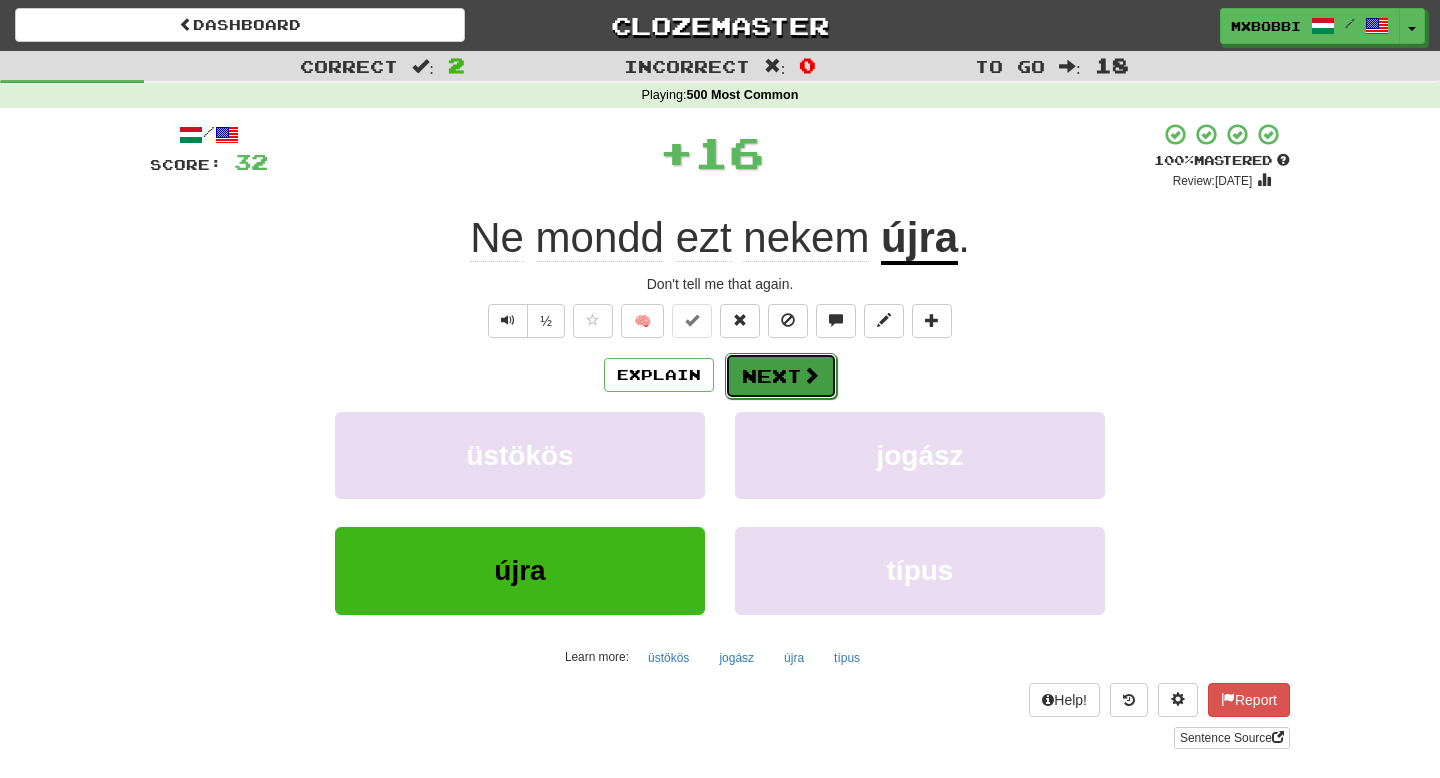 click on "Next" at bounding box center (781, 376) 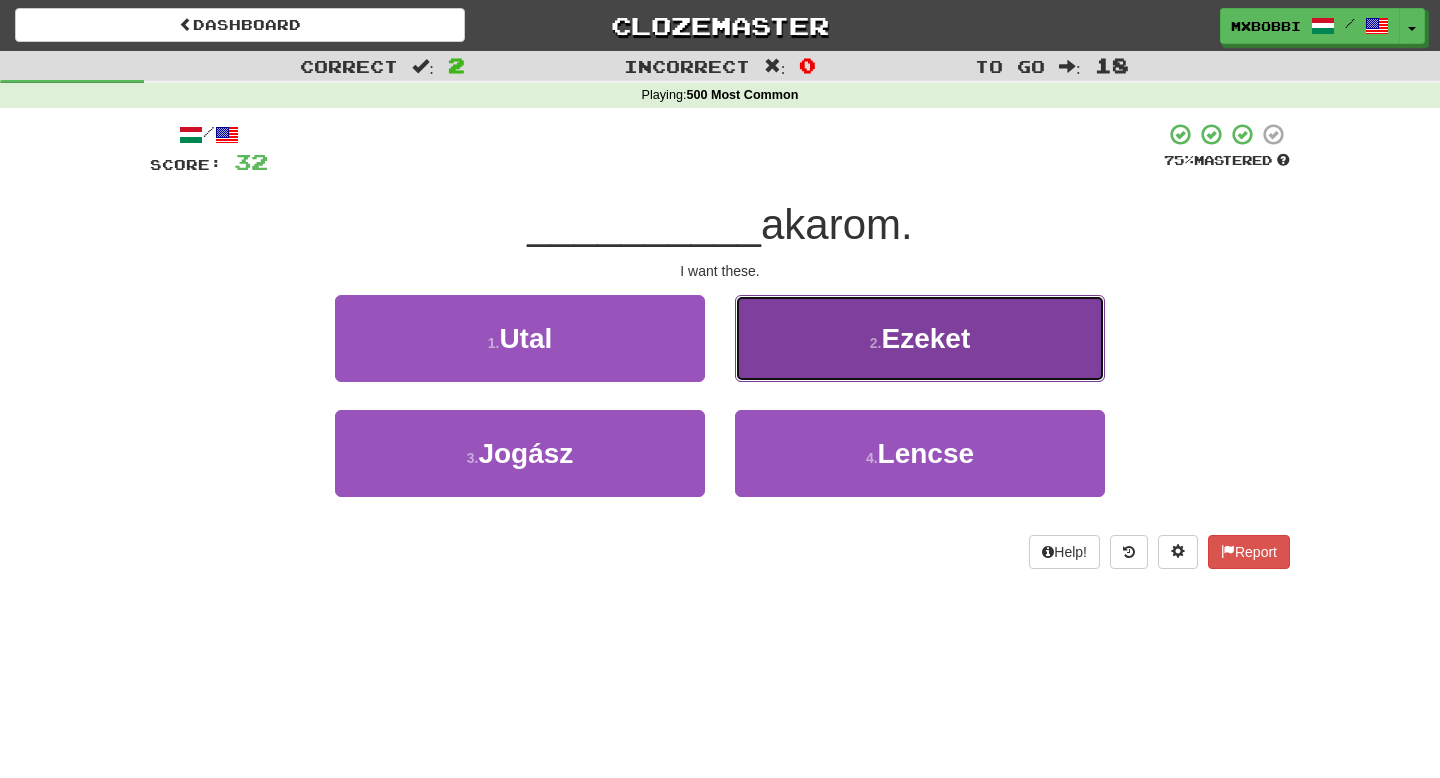 click on "2 .  Ezeket" at bounding box center (920, 338) 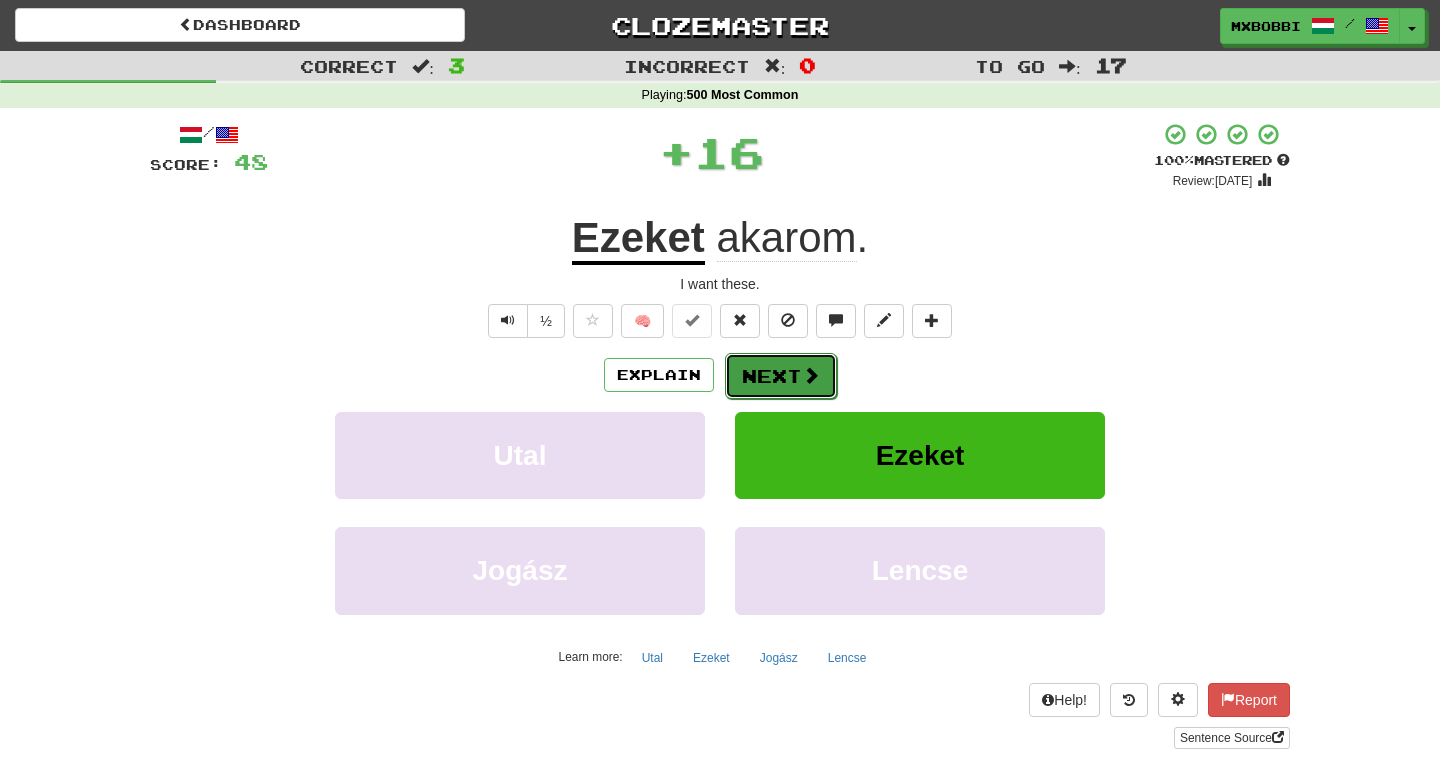 click on "Next" at bounding box center (781, 376) 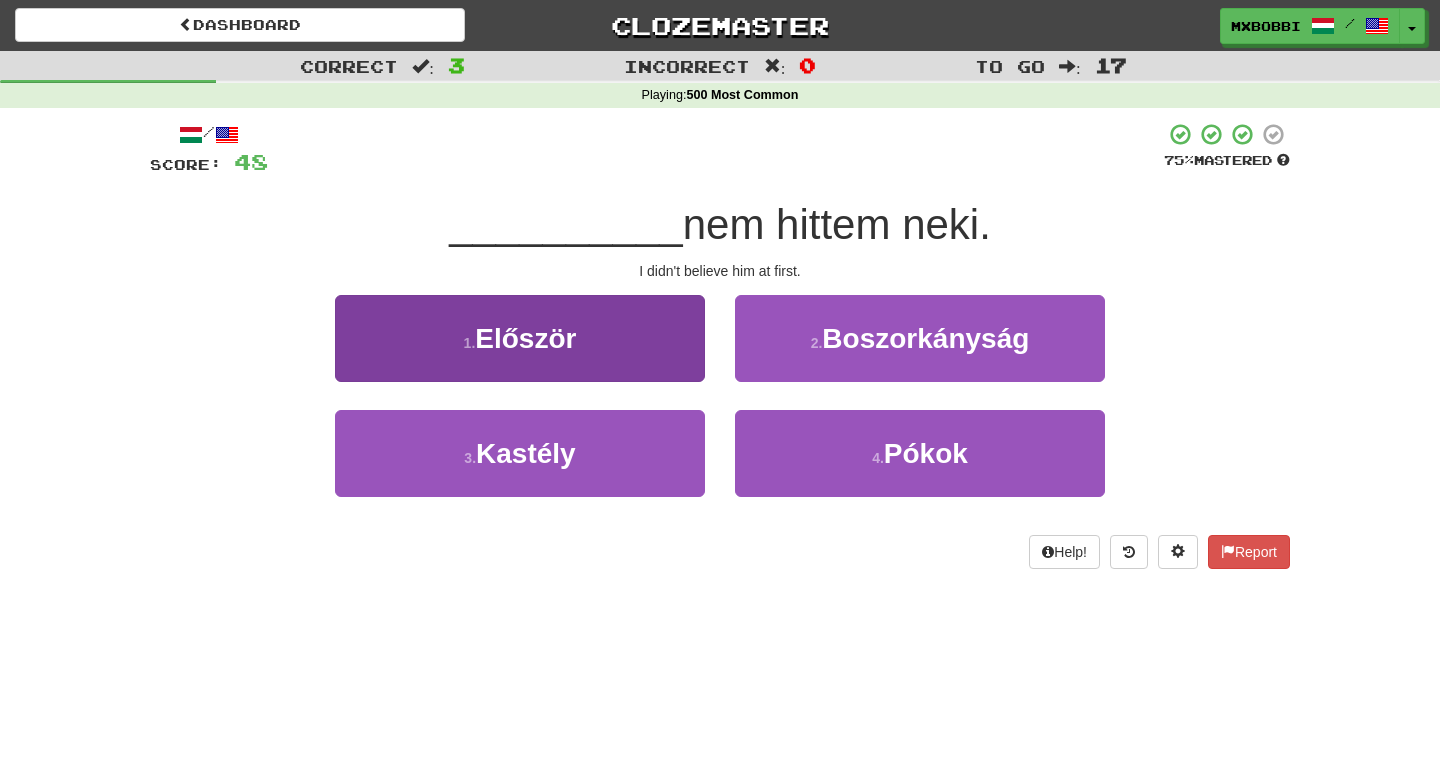 scroll, scrollTop: 2, scrollLeft: 0, axis: vertical 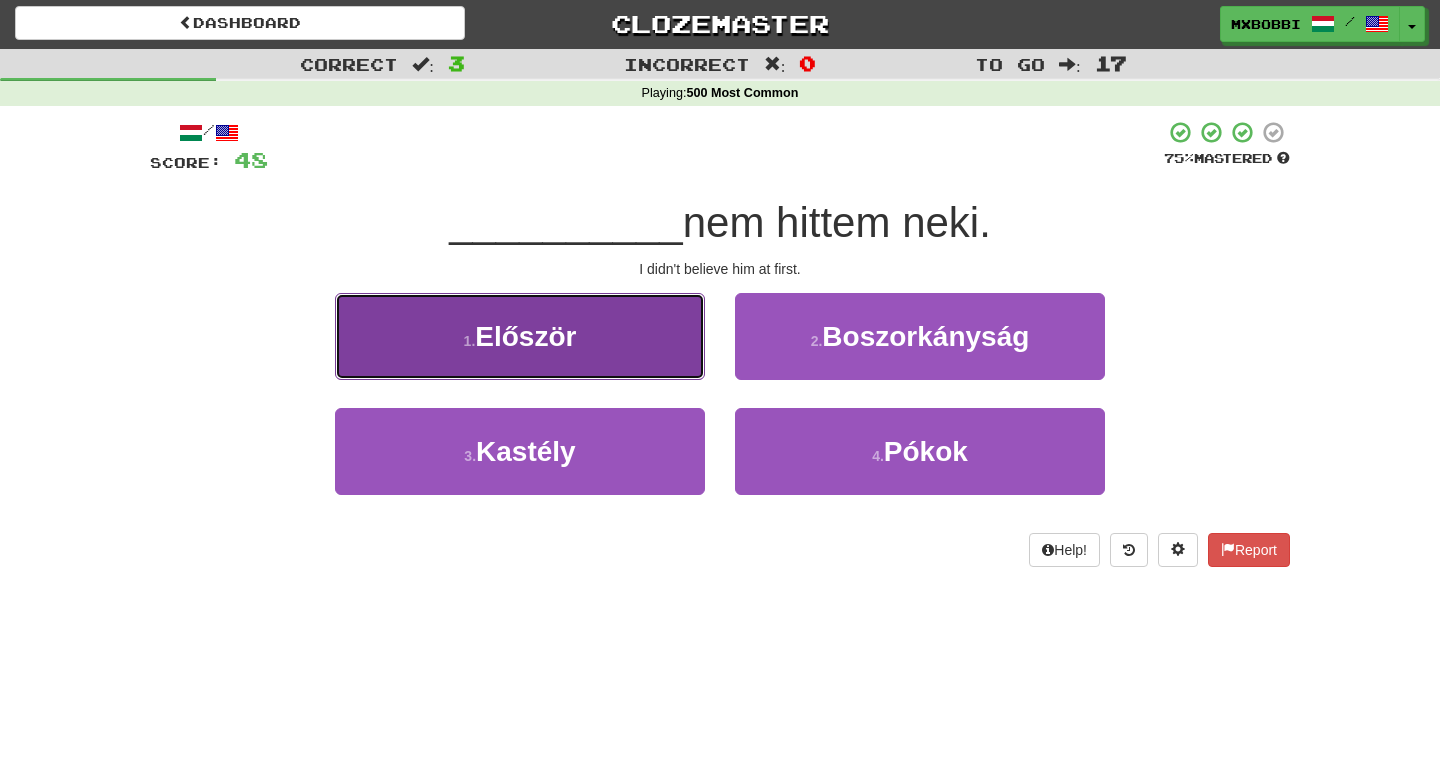 click on "1 .  Először" at bounding box center (520, 336) 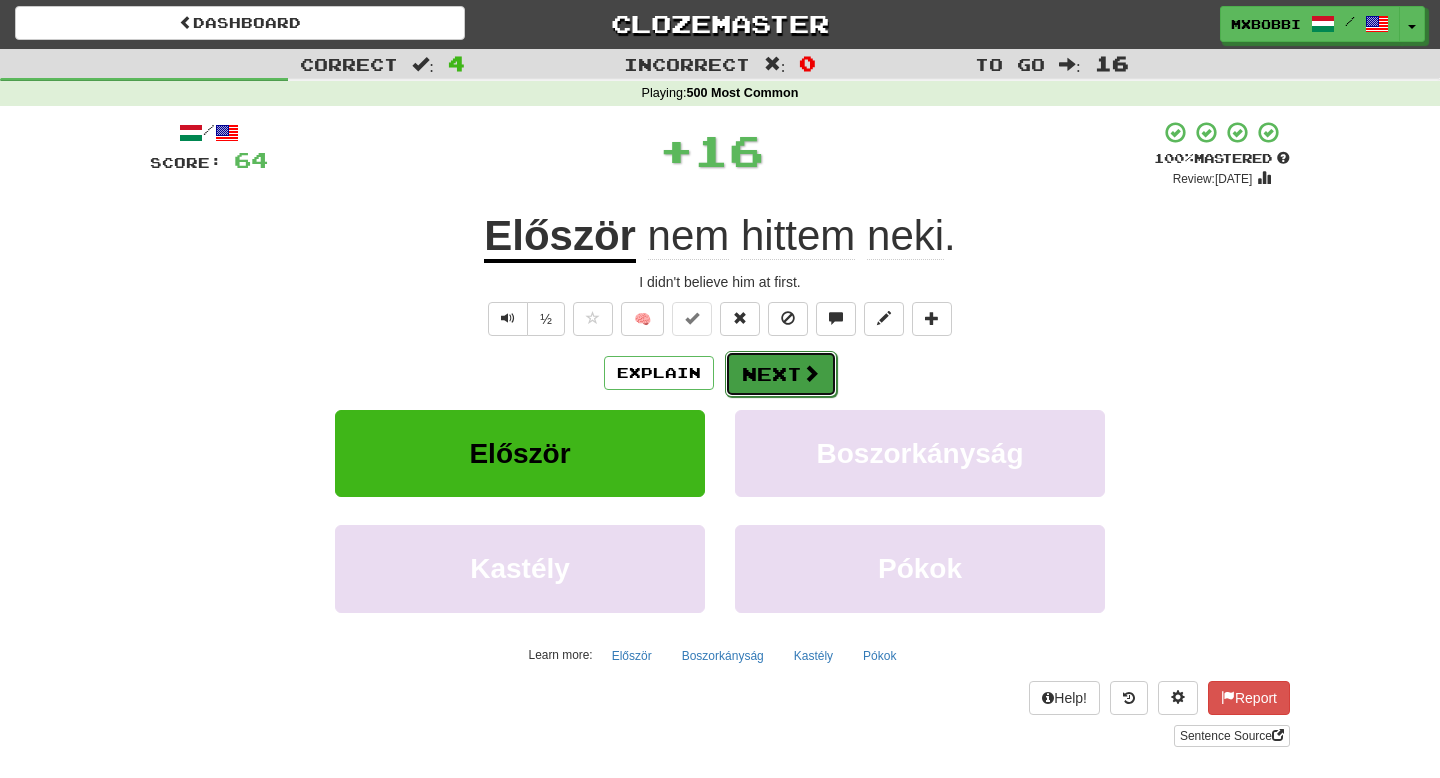 click on "Next" at bounding box center [781, 374] 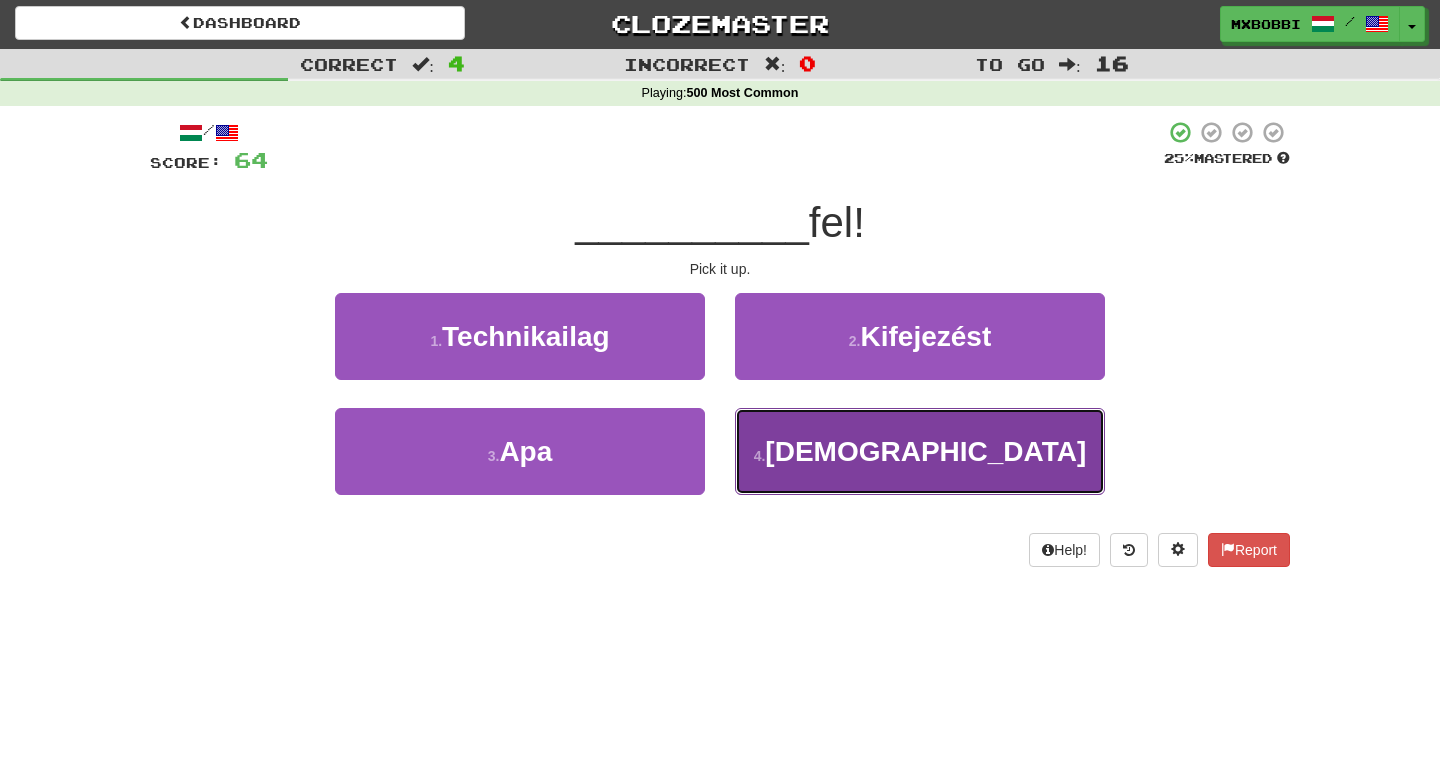 click on "4 .  Vedd" at bounding box center [920, 451] 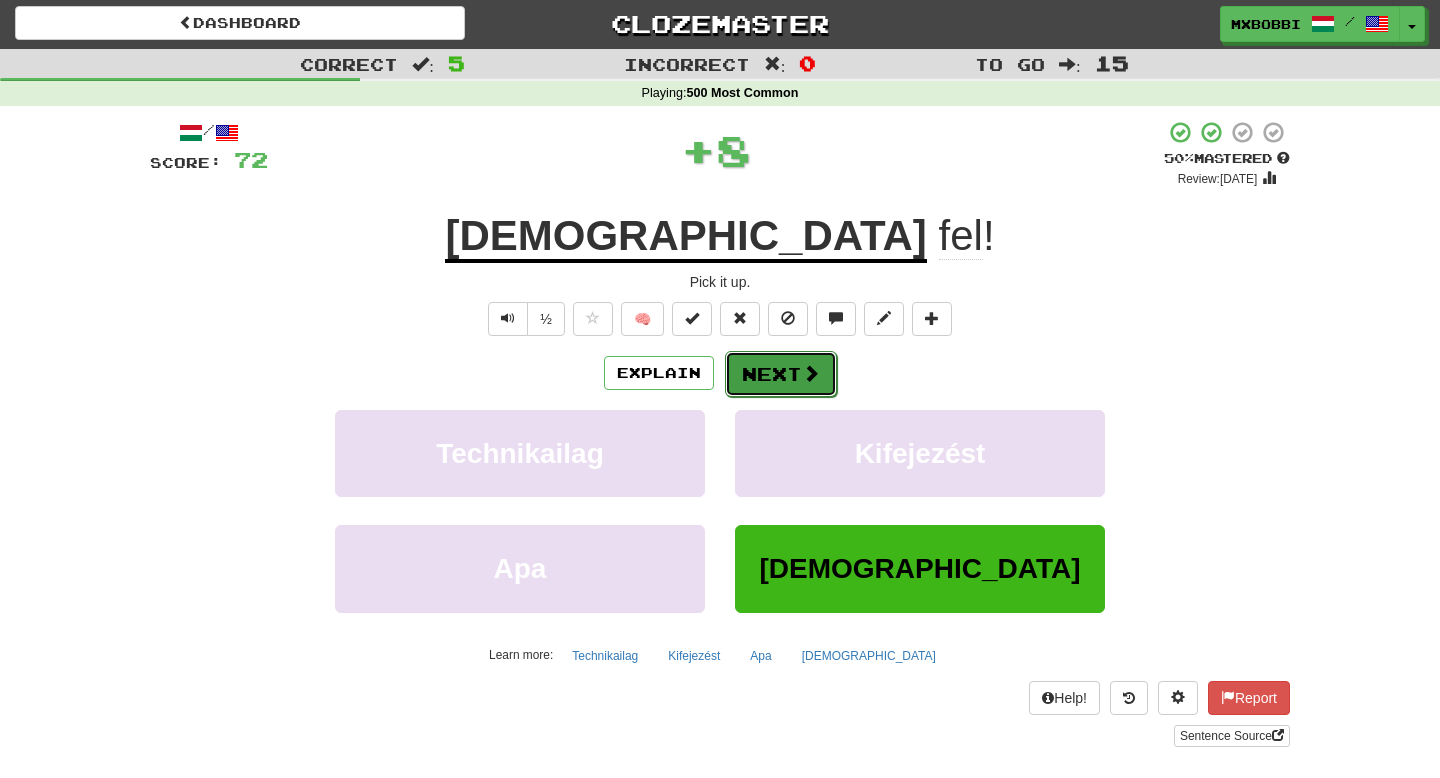 click on "Next" at bounding box center [781, 374] 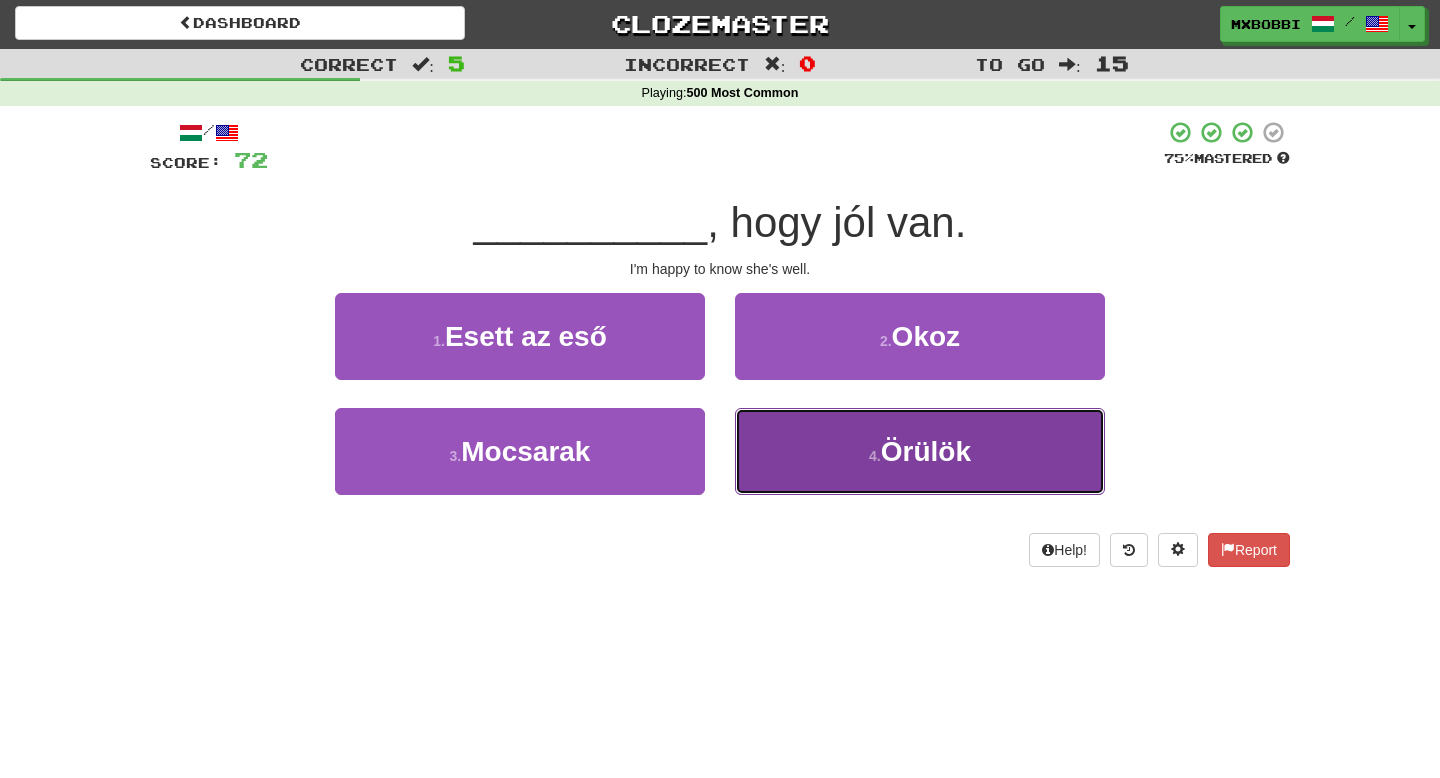 click on "4 .  Örülök" at bounding box center (920, 451) 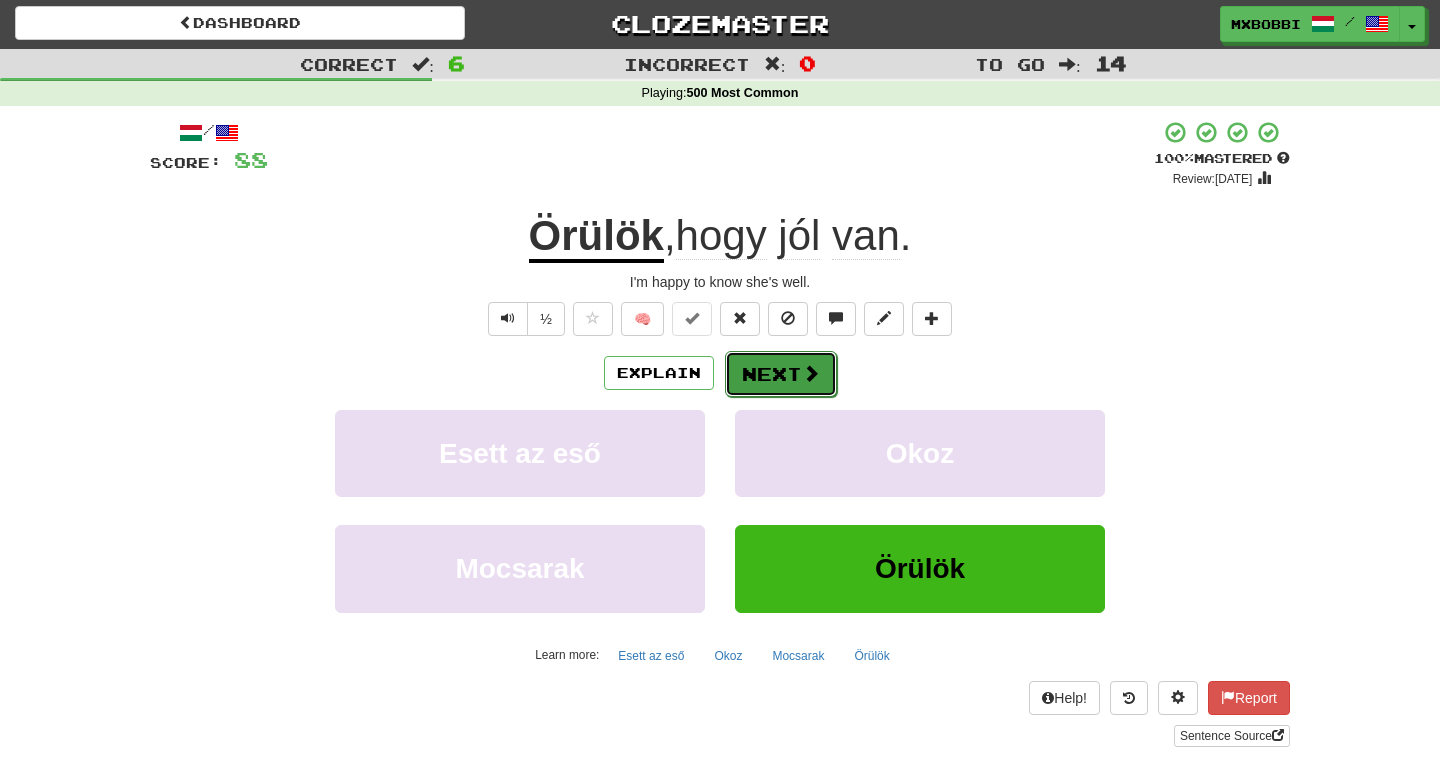 click on "Next" at bounding box center (781, 374) 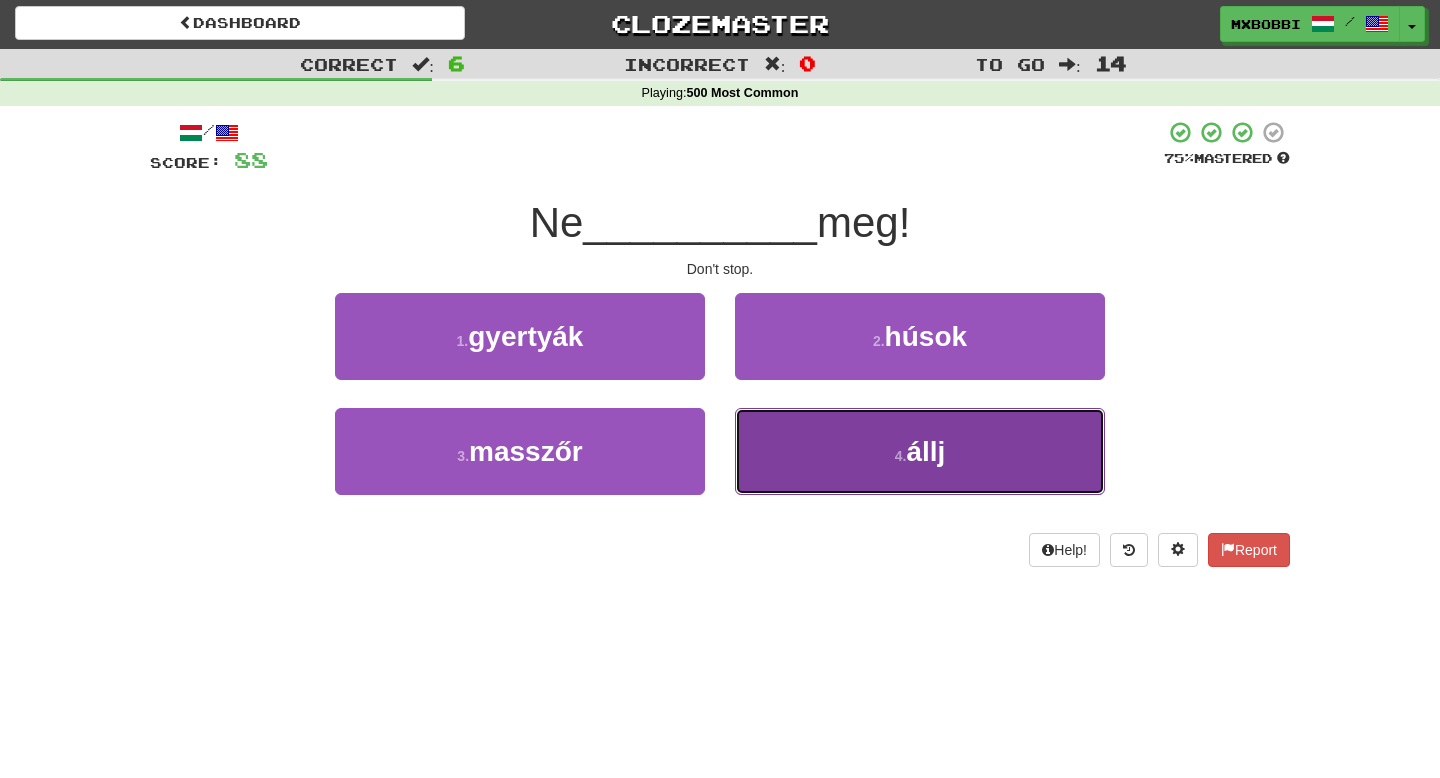click on "állj" at bounding box center (925, 451) 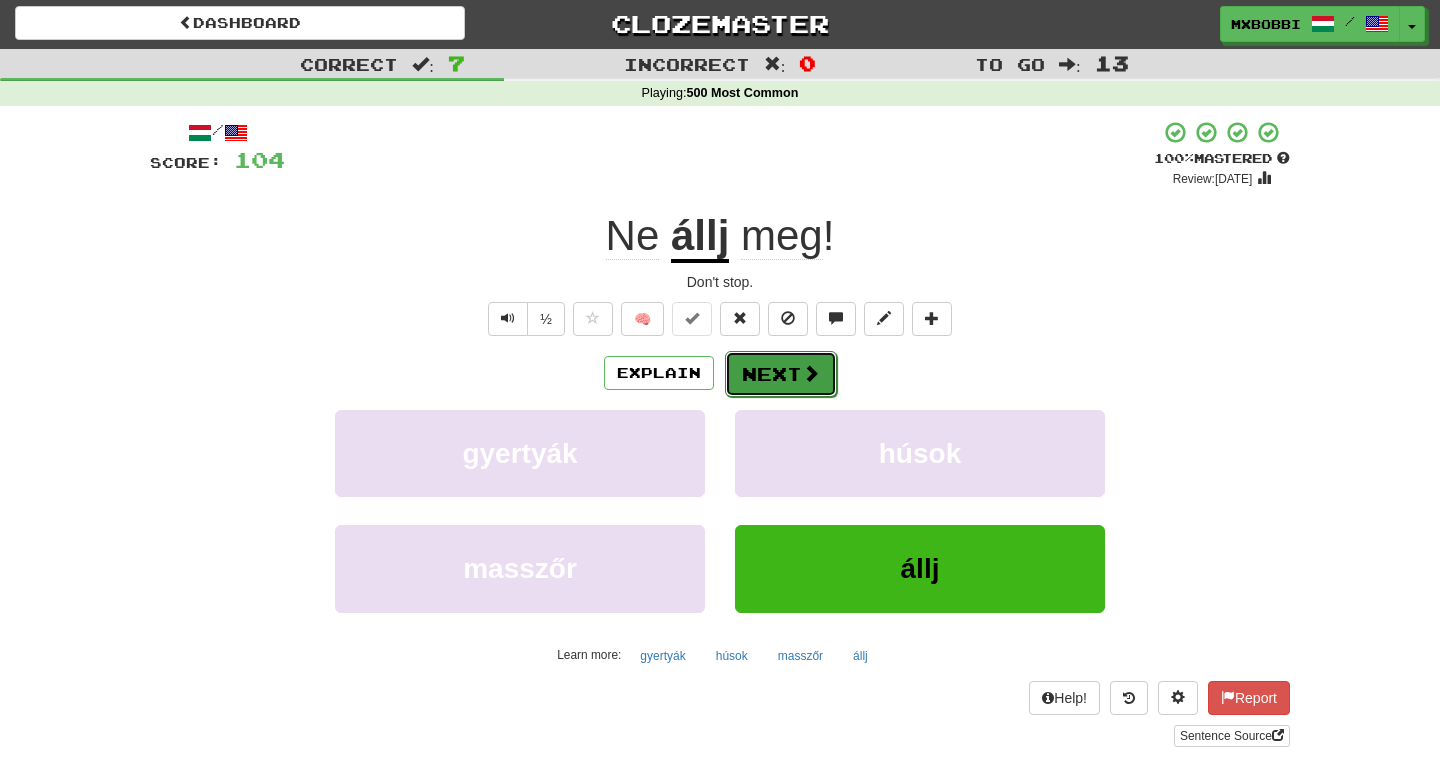 click on "Next" at bounding box center [781, 374] 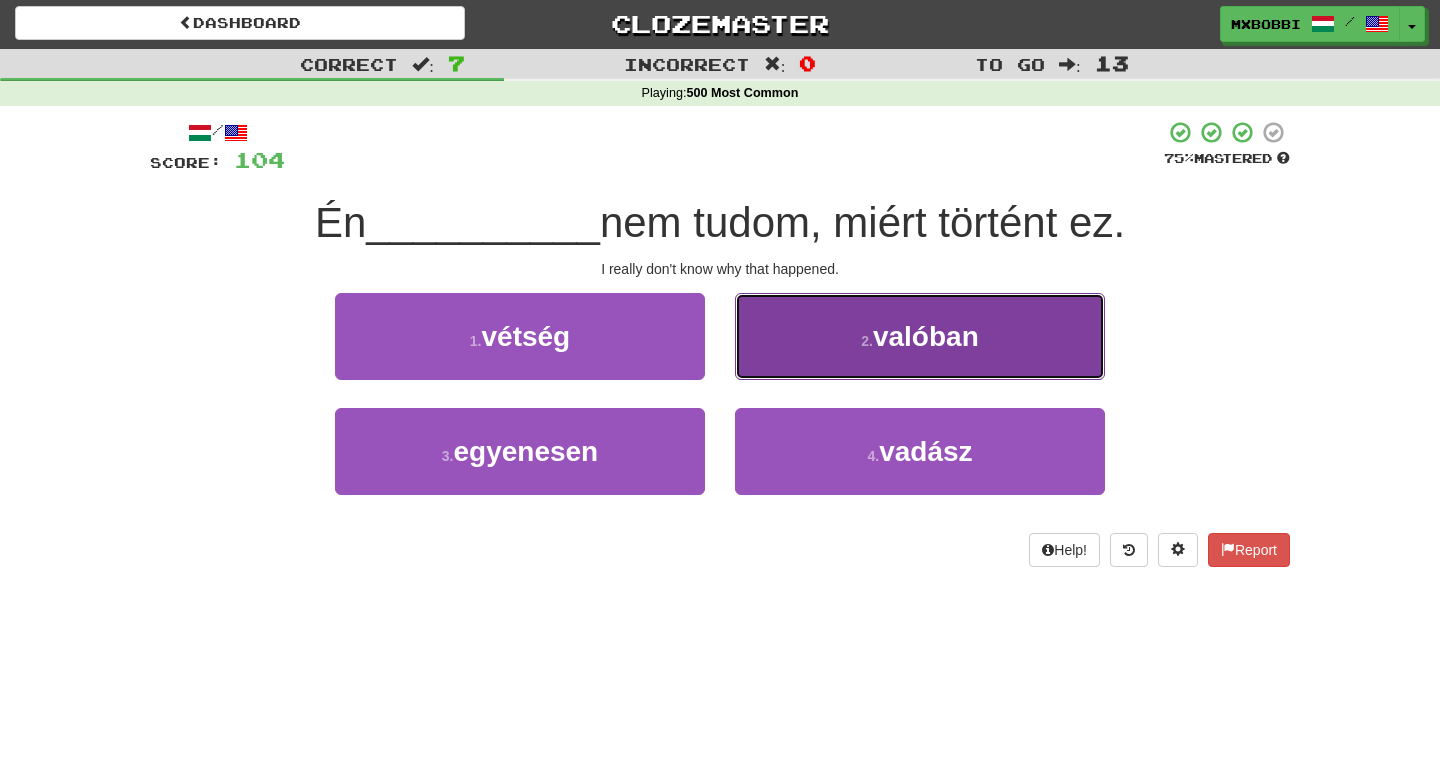 click on "2 .  valóban" at bounding box center [920, 336] 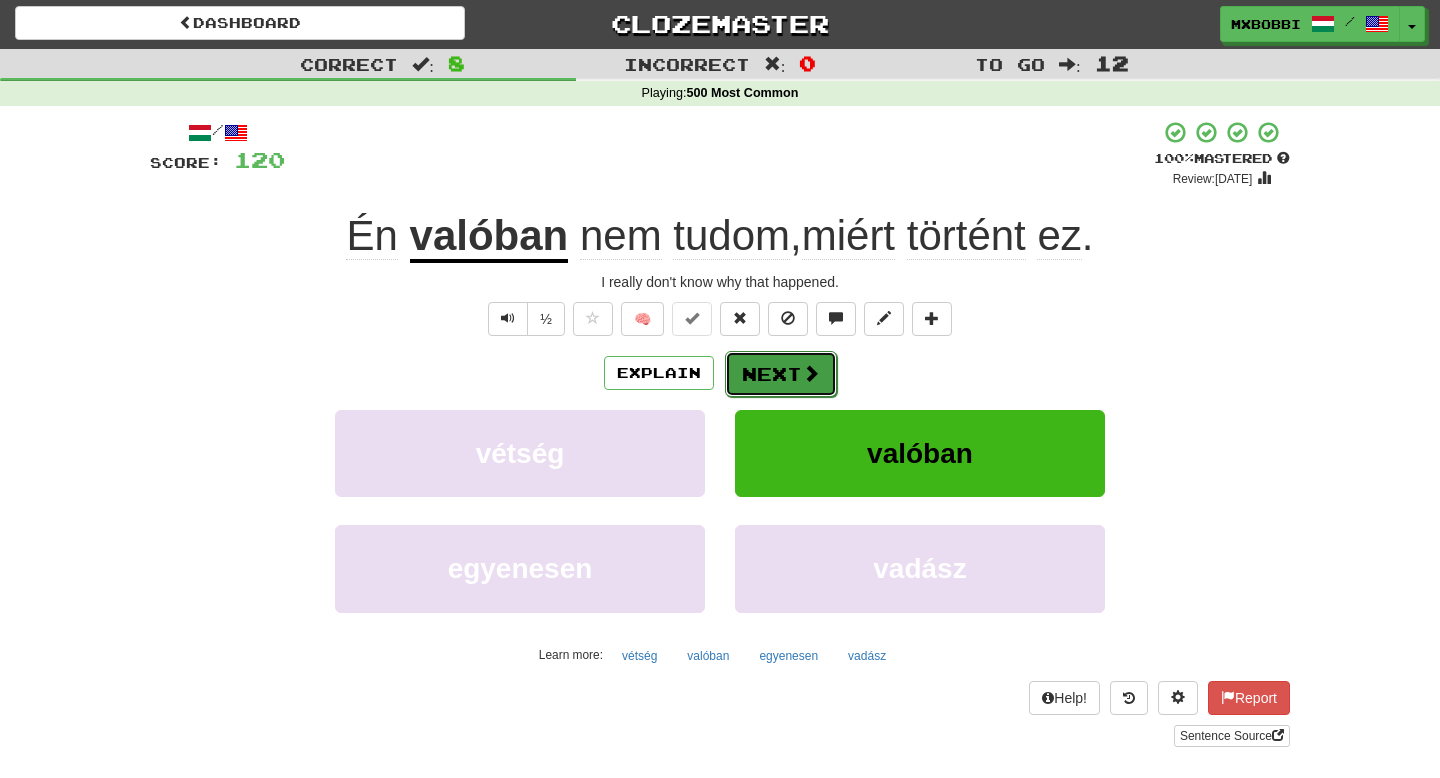 click on "Next" at bounding box center [781, 374] 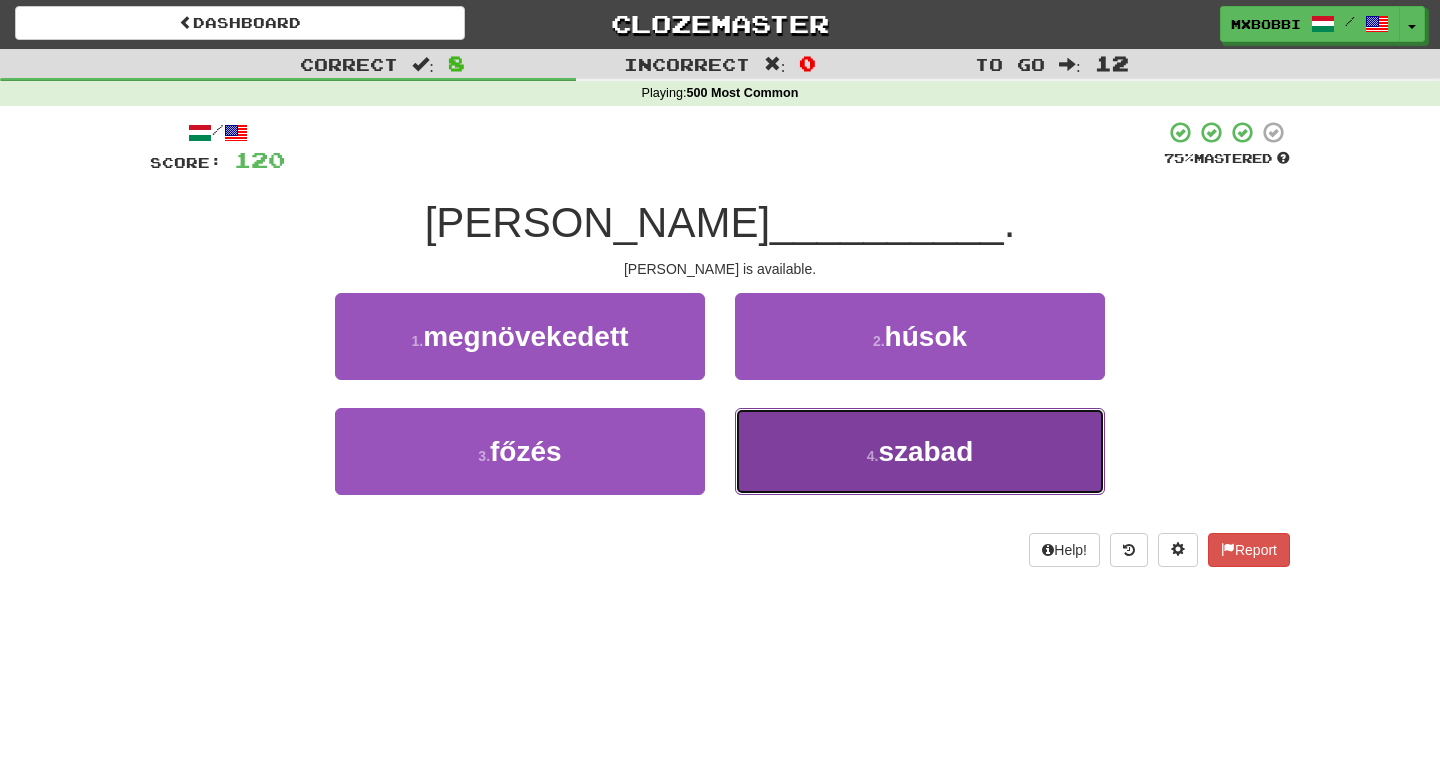 click on "4 .  szabad" at bounding box center (920, 451) 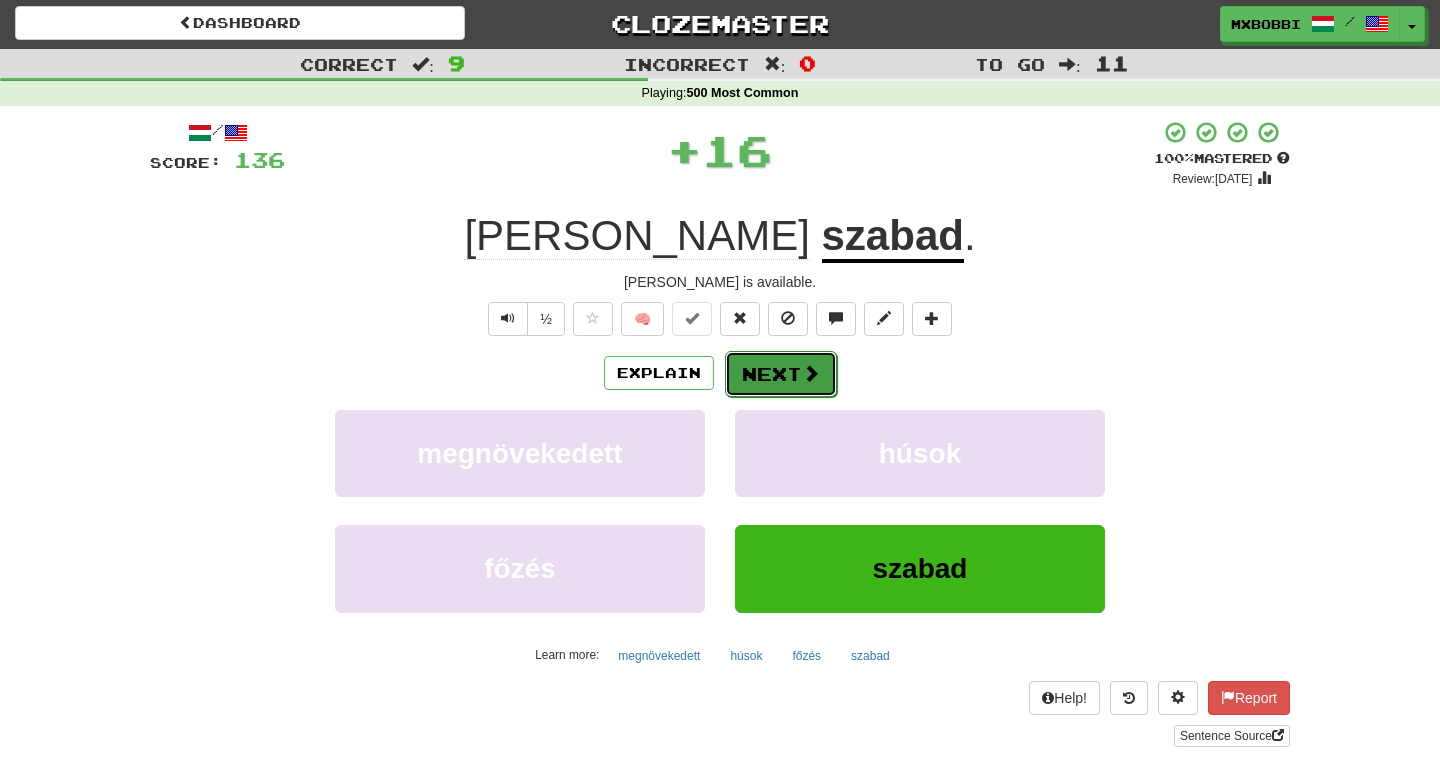 click on "Next" at bounding box center [781, 374] 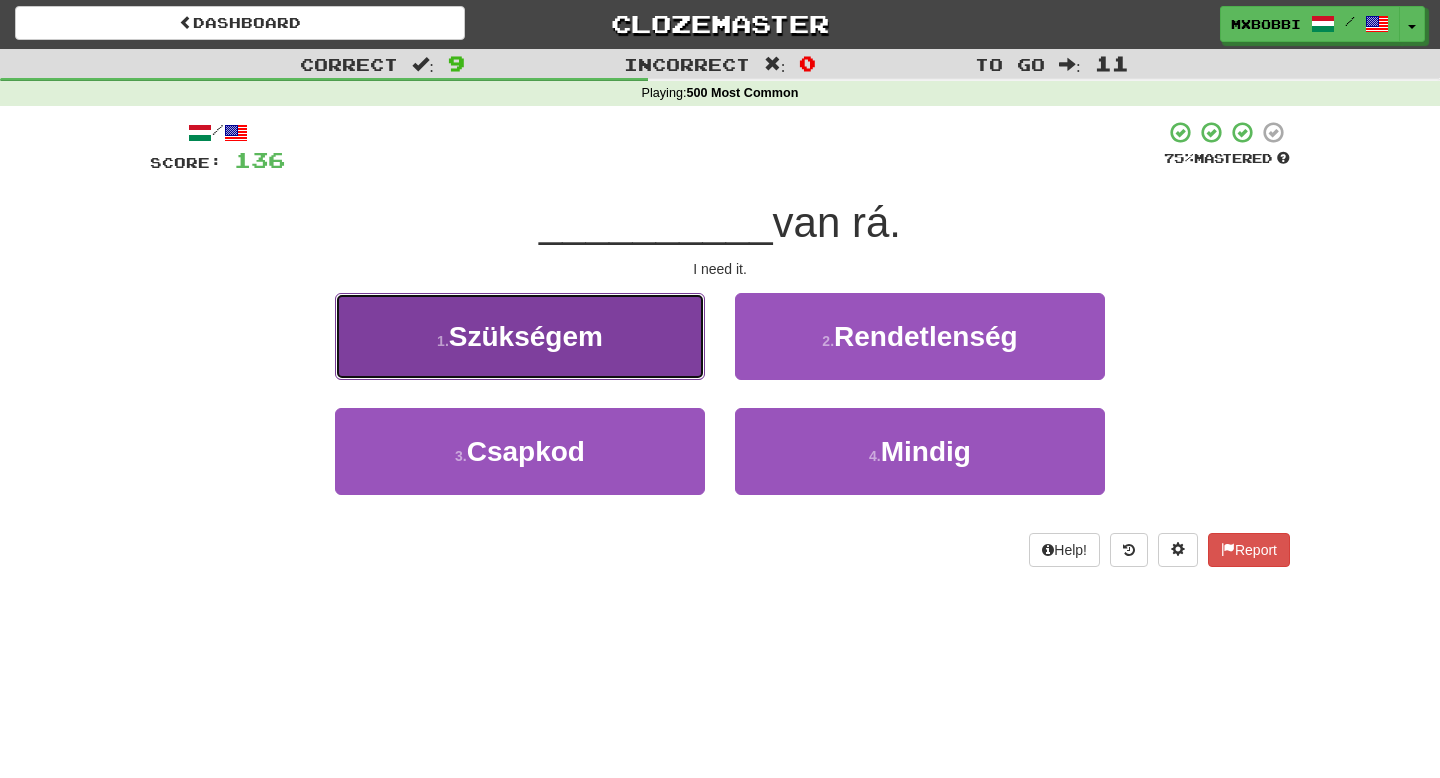 click on "Szükségem" at bounding box center (526, 336) 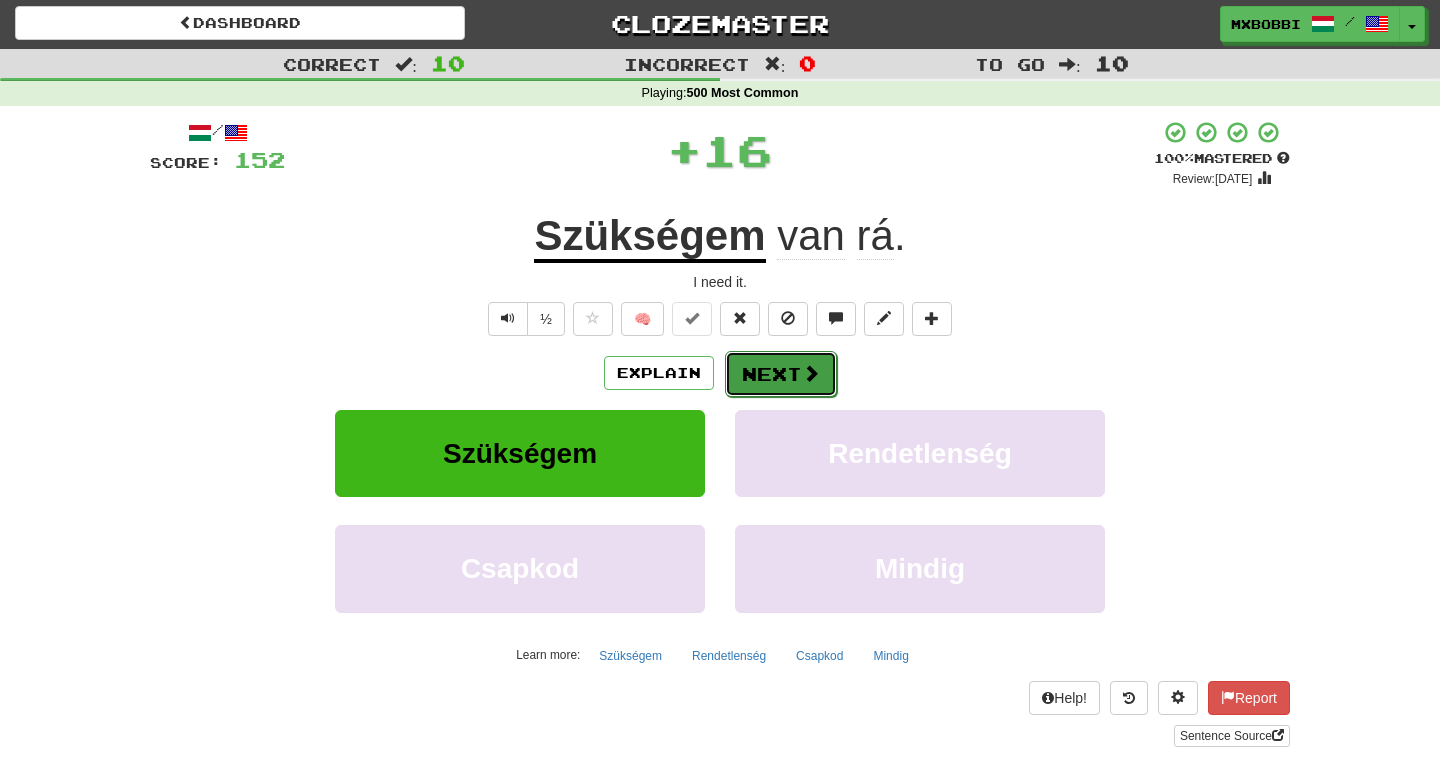 click on "Next" at bounding box center (781, 374) 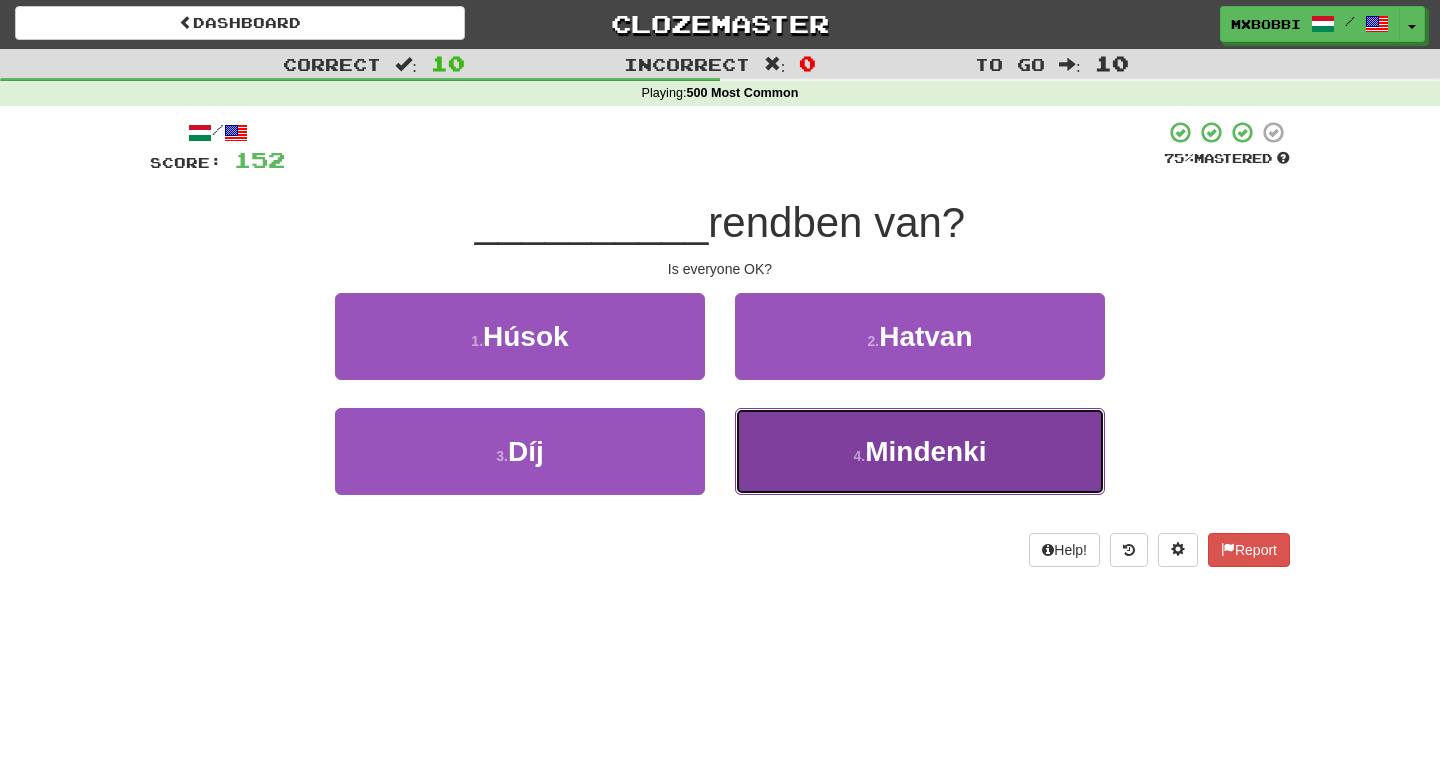click on "4 .  Mindenki" at bounding box center (920, 451) 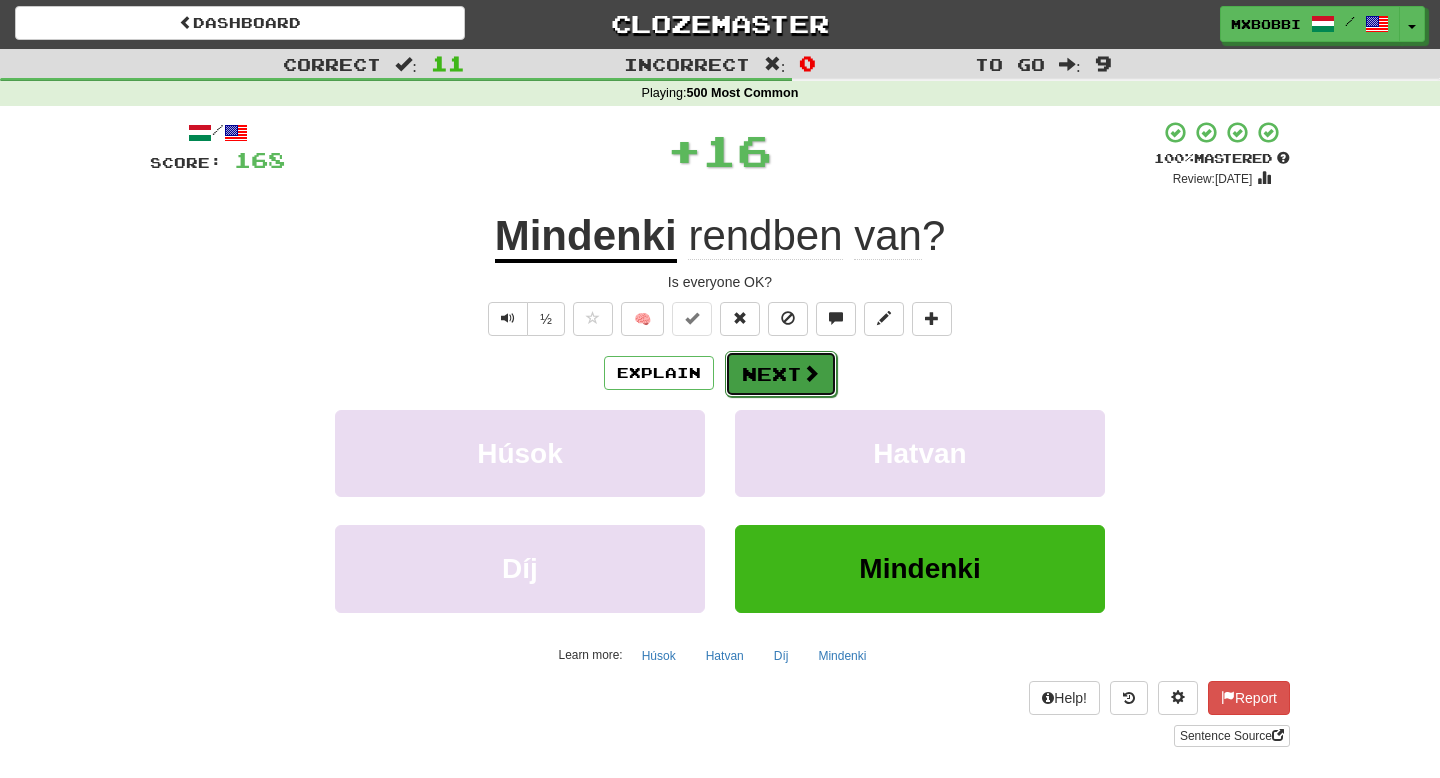 click on "Next" at bounding box center [781, 374] 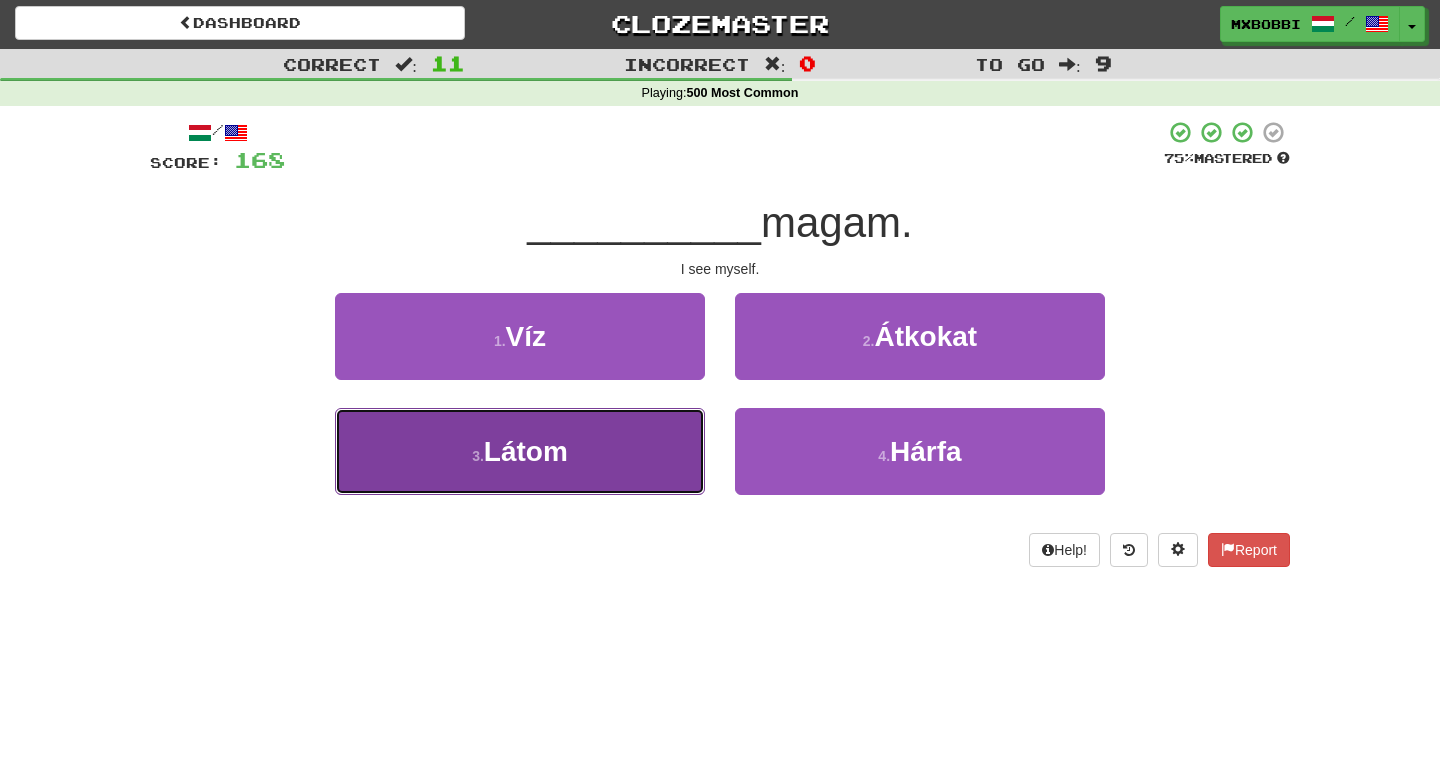 click on "3 .  Látom" at bounding box center [520, 451] 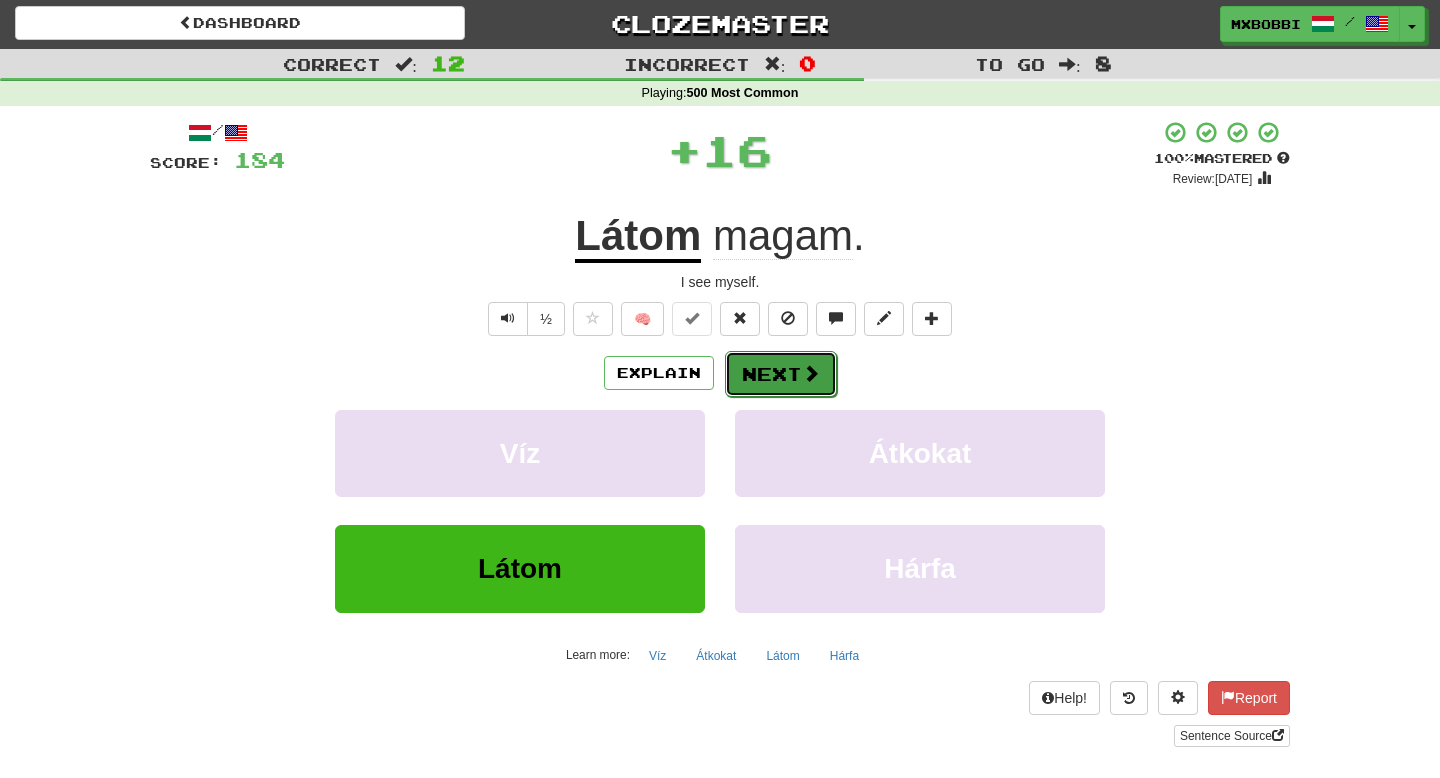 click on "Next" at bounding box center (781, 374) 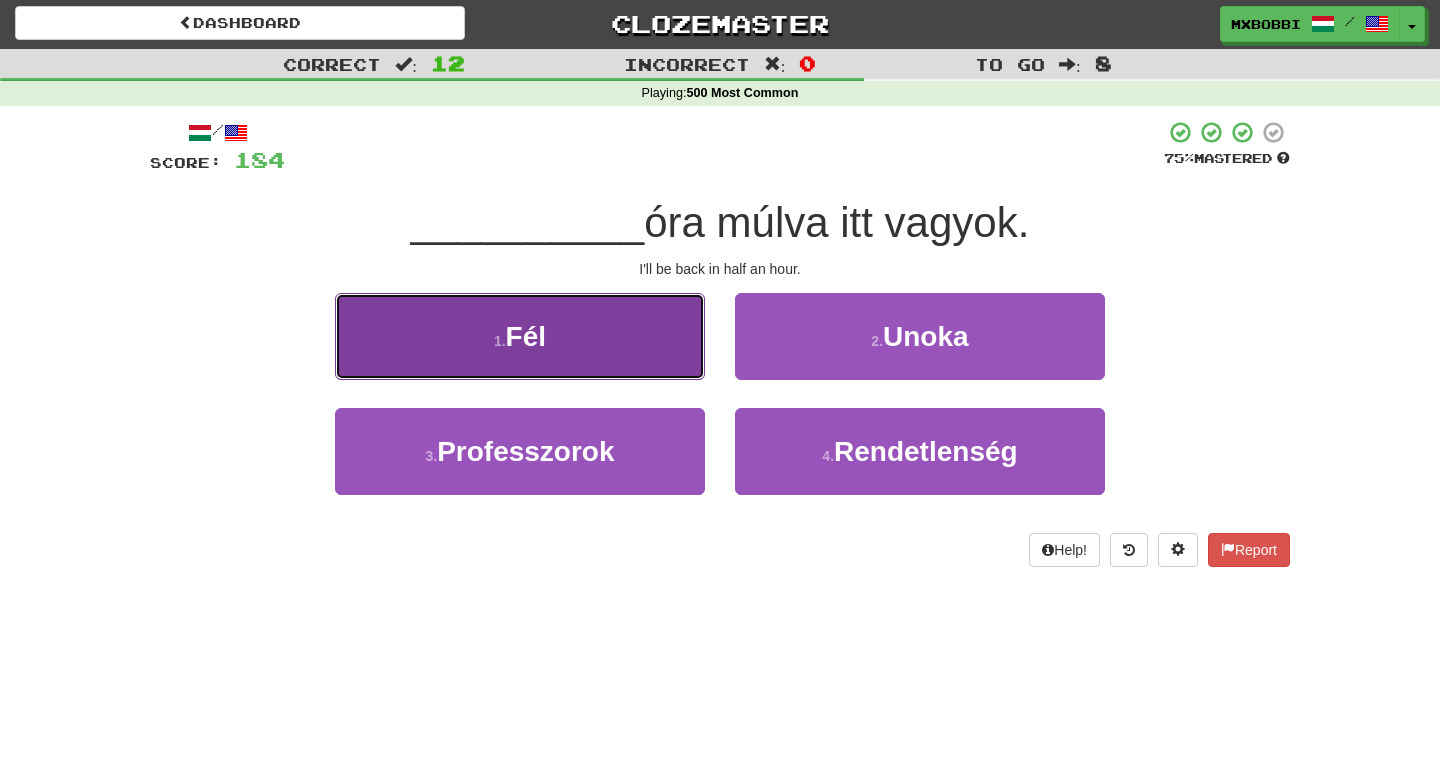 click on "1 .  Fél" at bounding box center [520, 336] 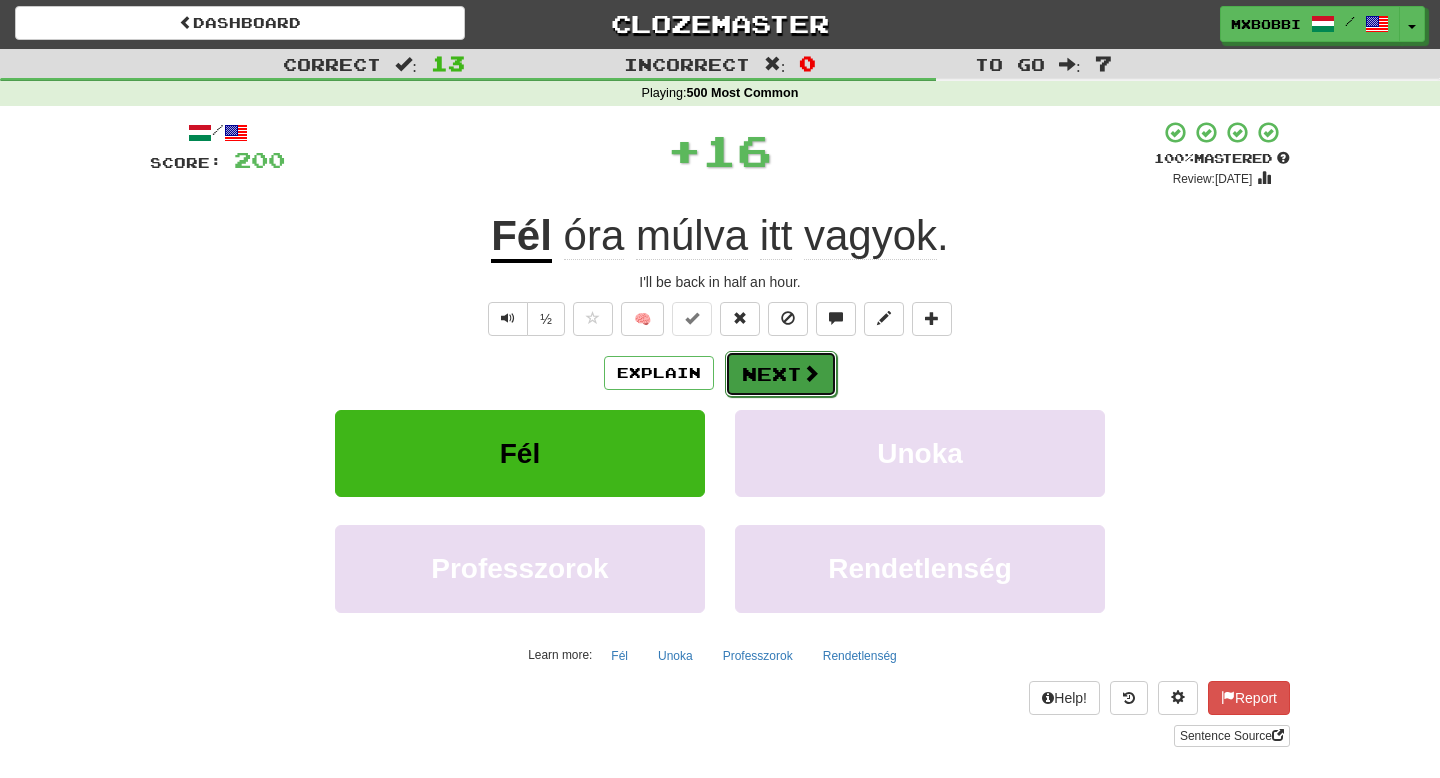 click on "Next" at bounding box center [781, 374] 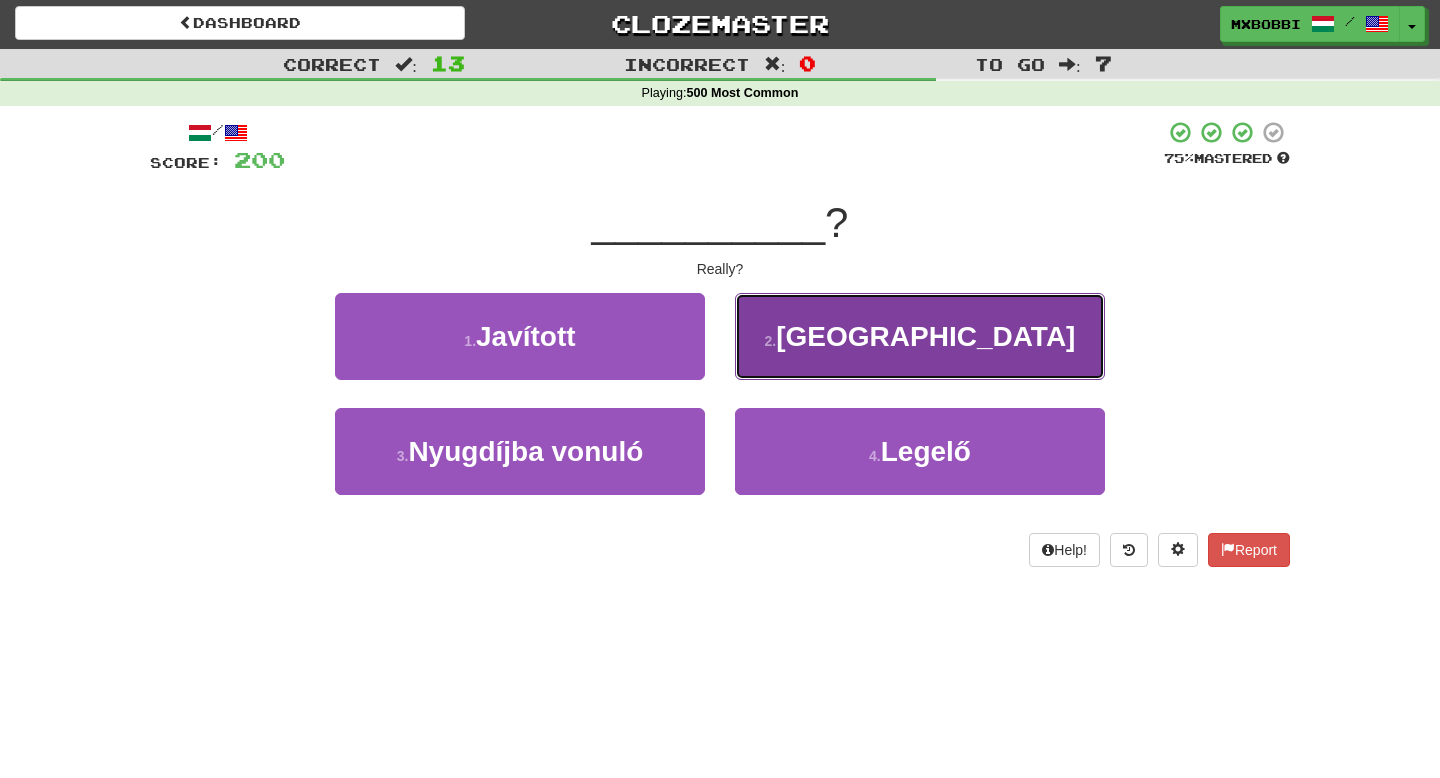 click on "2 .  Valóban" at bounding box center (920, 336) 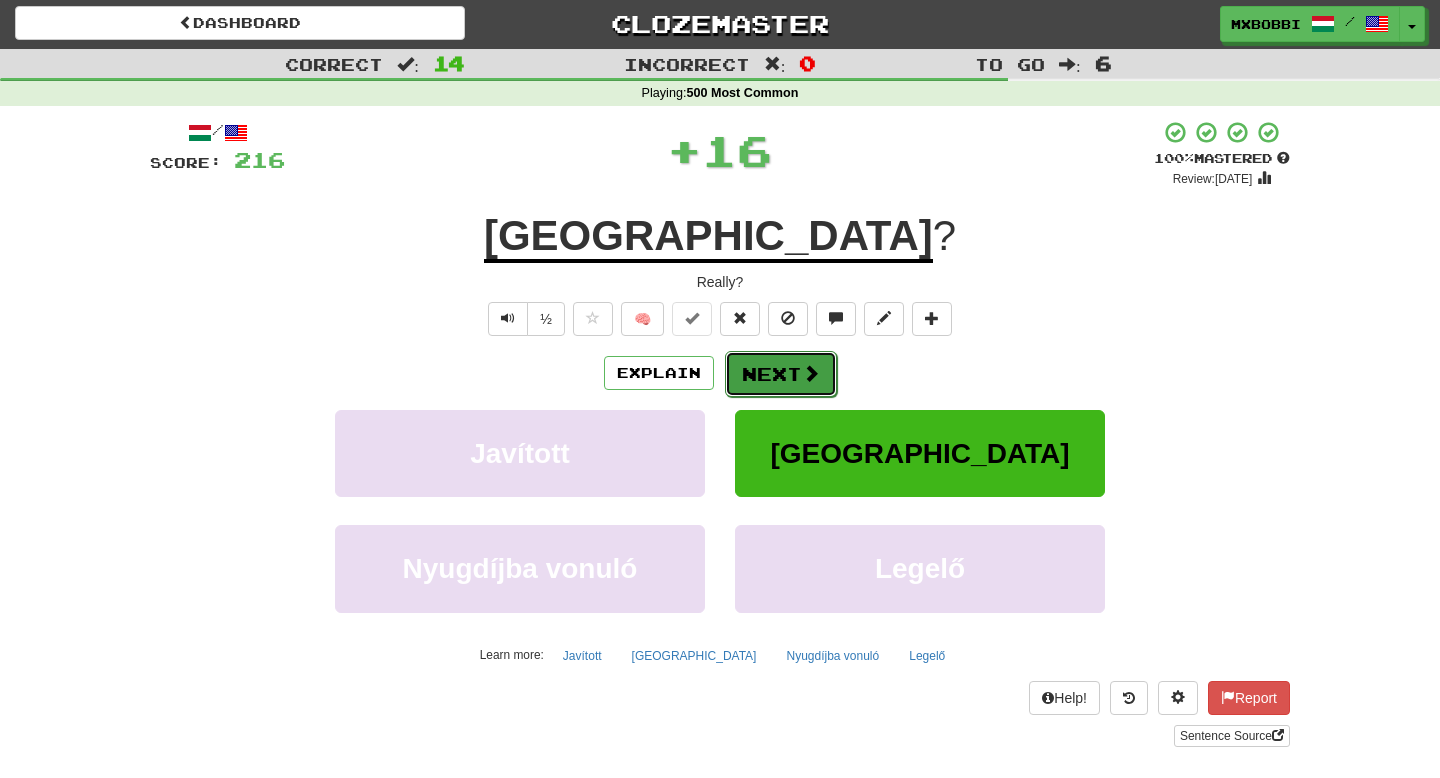 click on "Next" at bounding box center [781, 374] 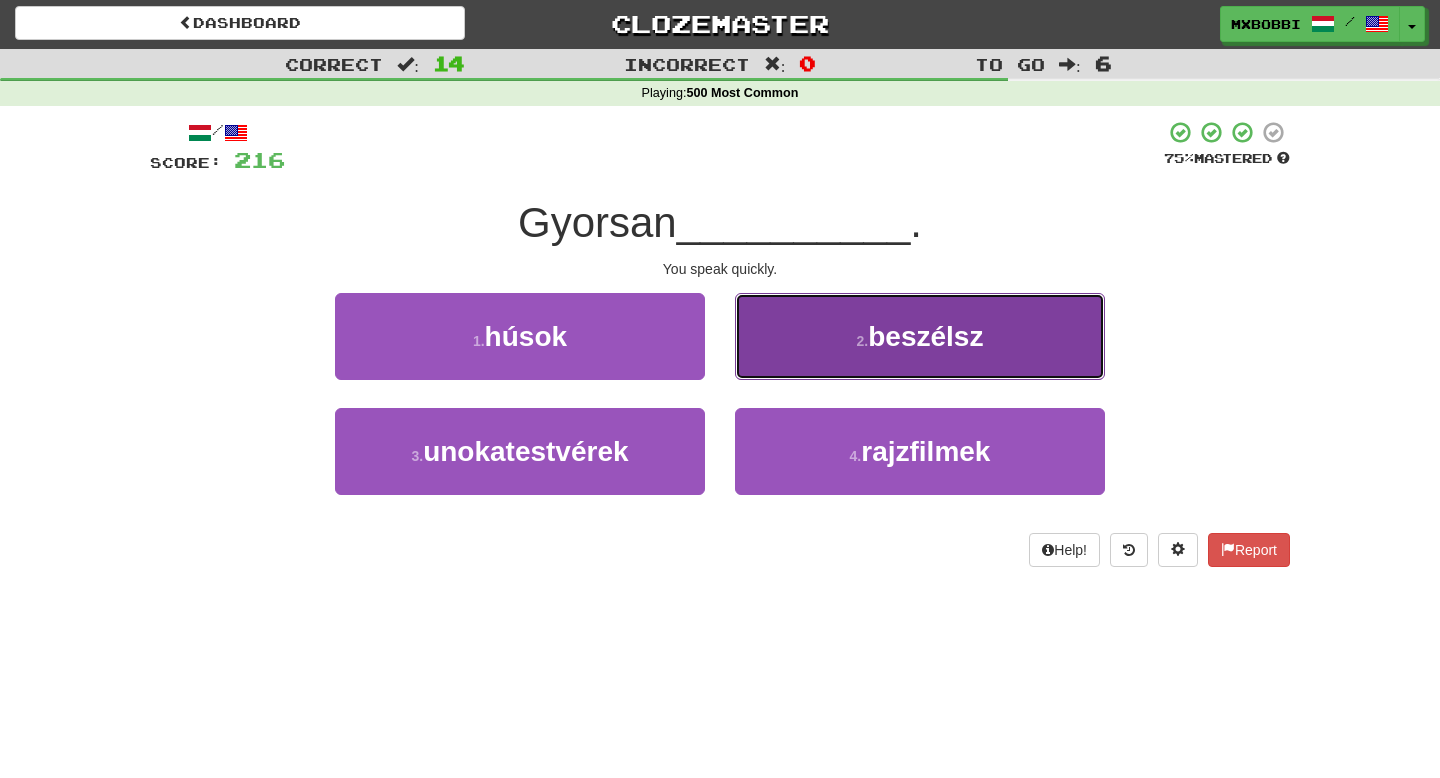 click on "2 .  beszélsz" at bounding box center [920, 336] 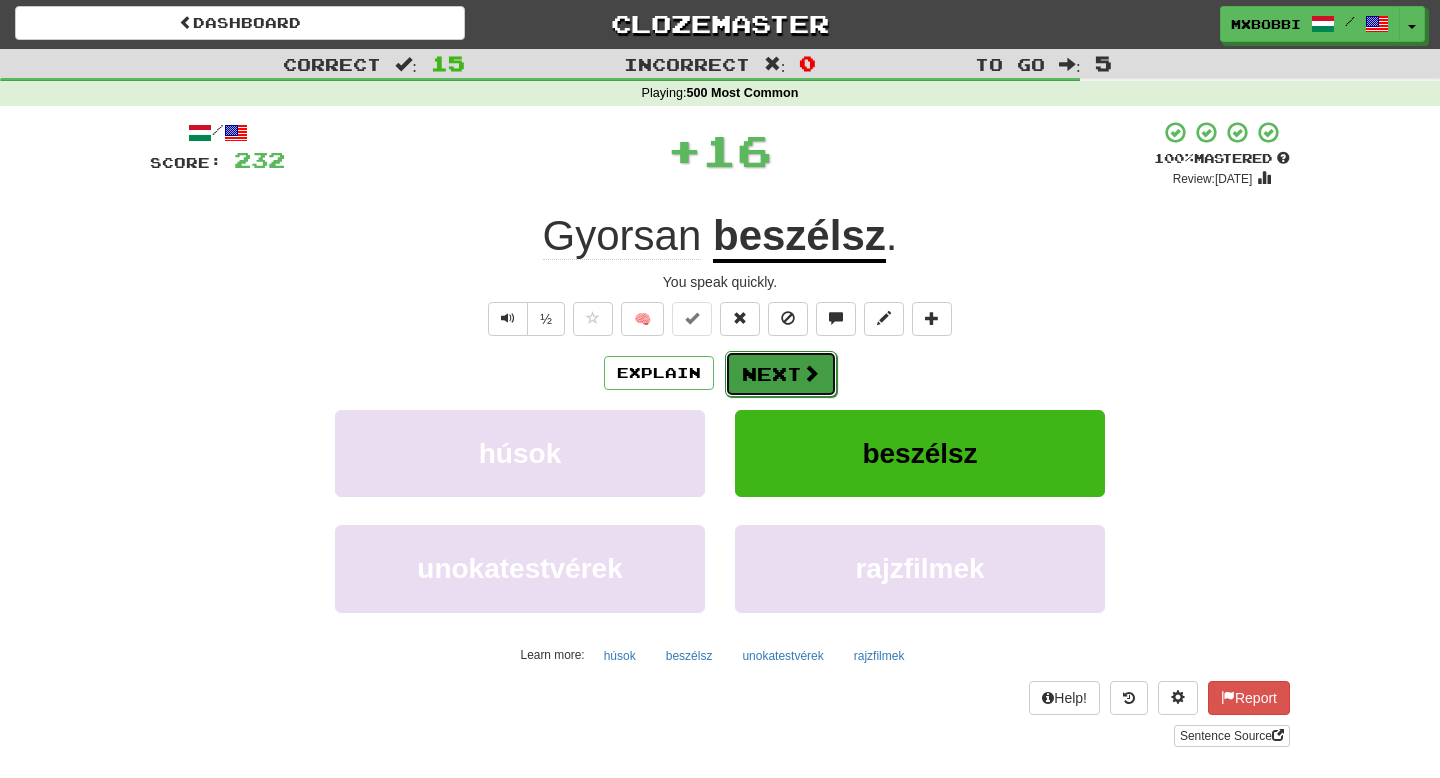 click on "Next" at bounding box center [781, 374] 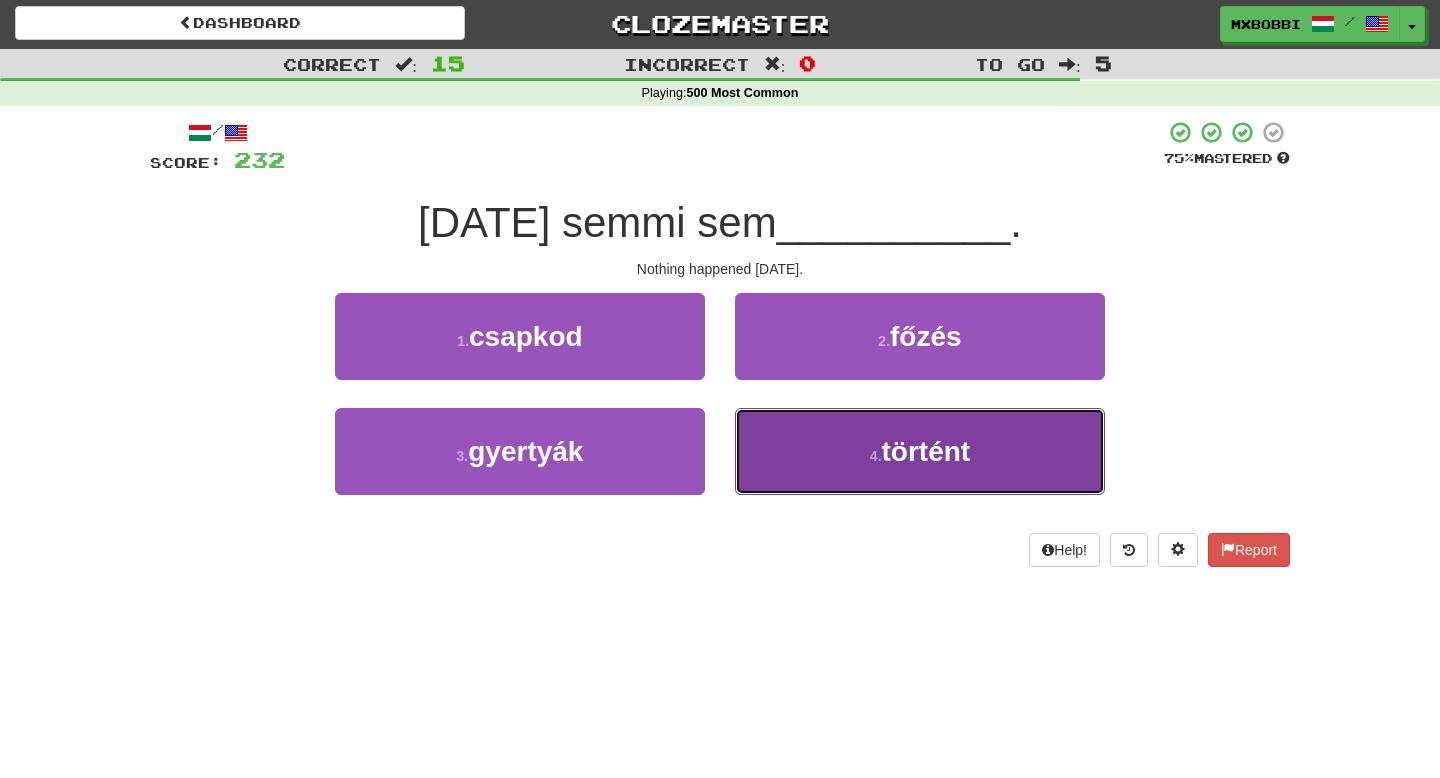 click on "4 .  történt" at bounding box center (920, 451) 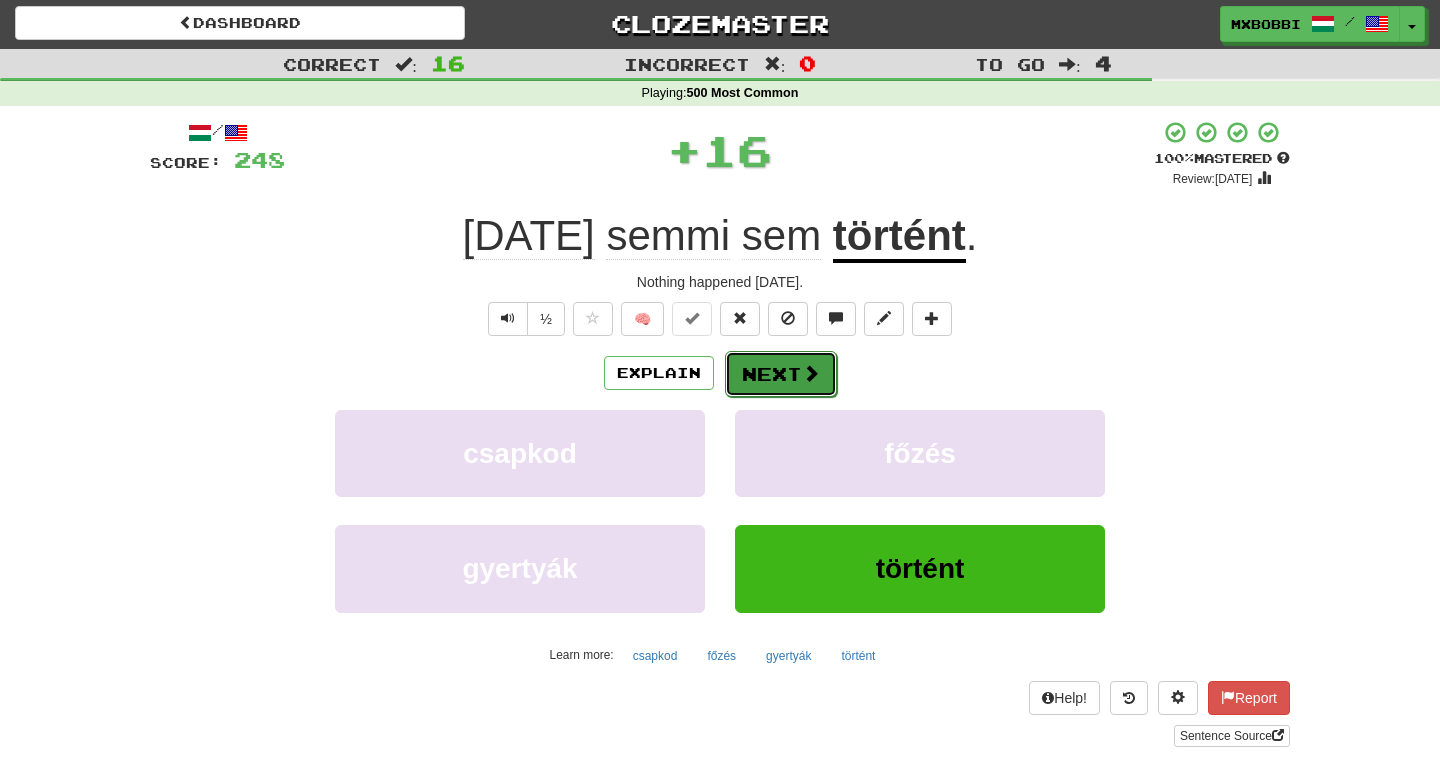 click on "Next" at bounding box center (781, 374) 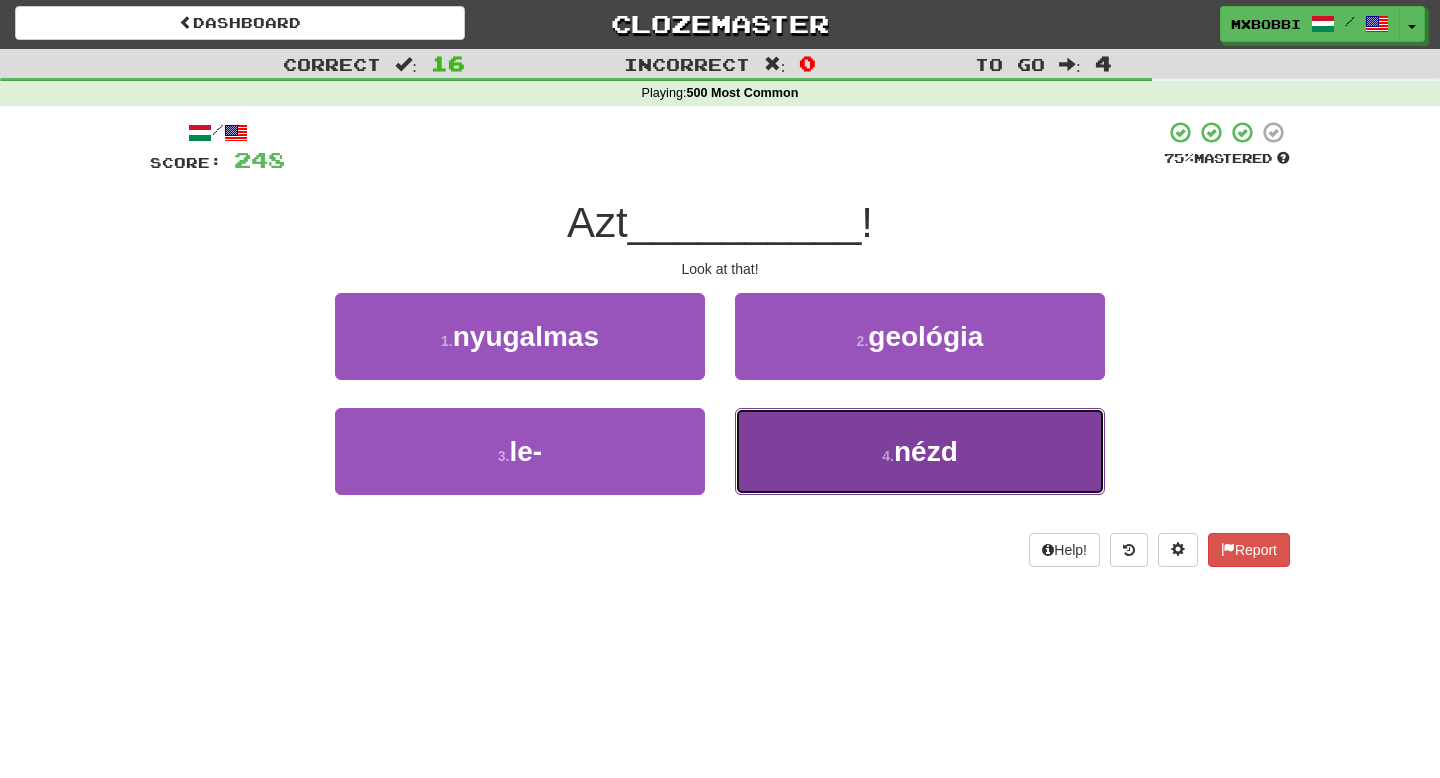 click on "4 .  nézd" at bounding box center [920, 451] 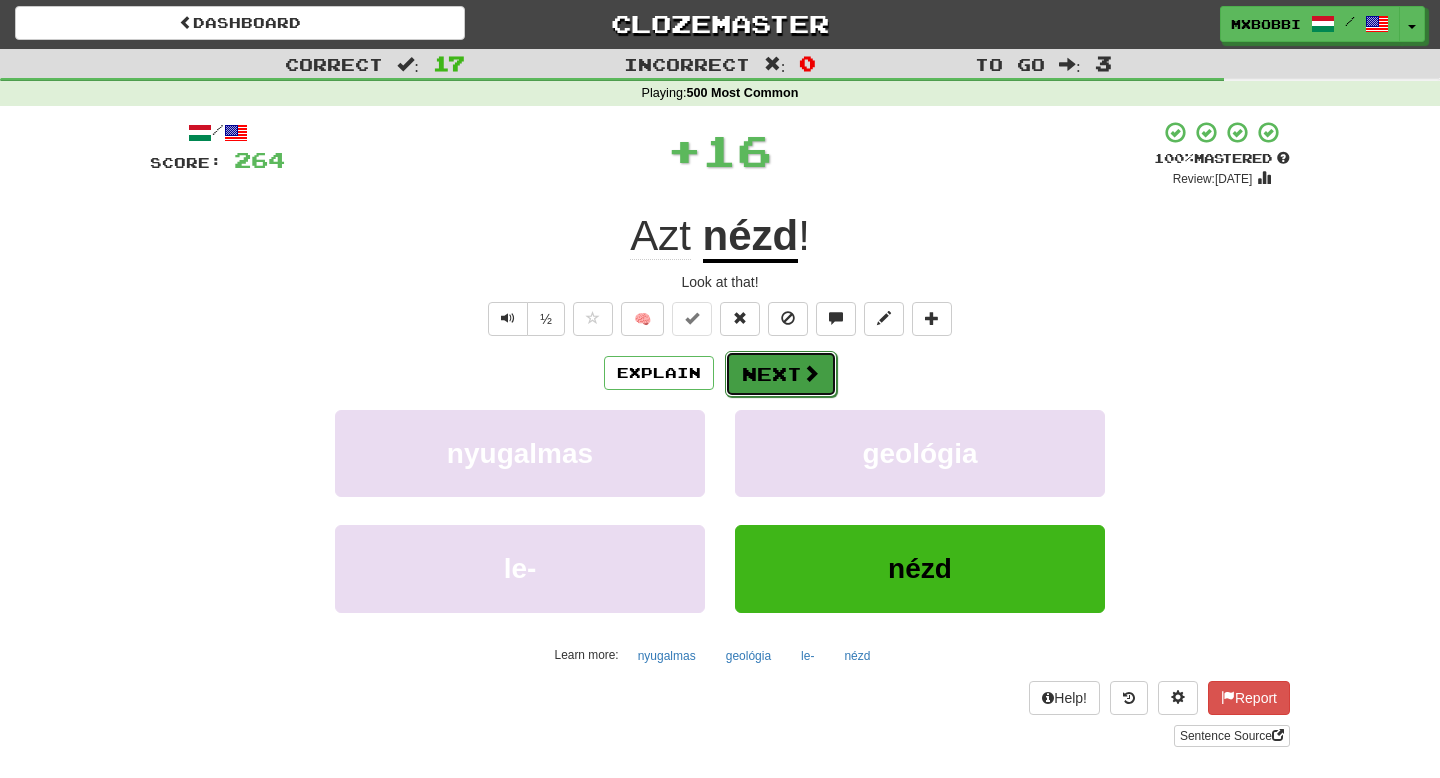 click on "Next" at bounding box center (781, 374) 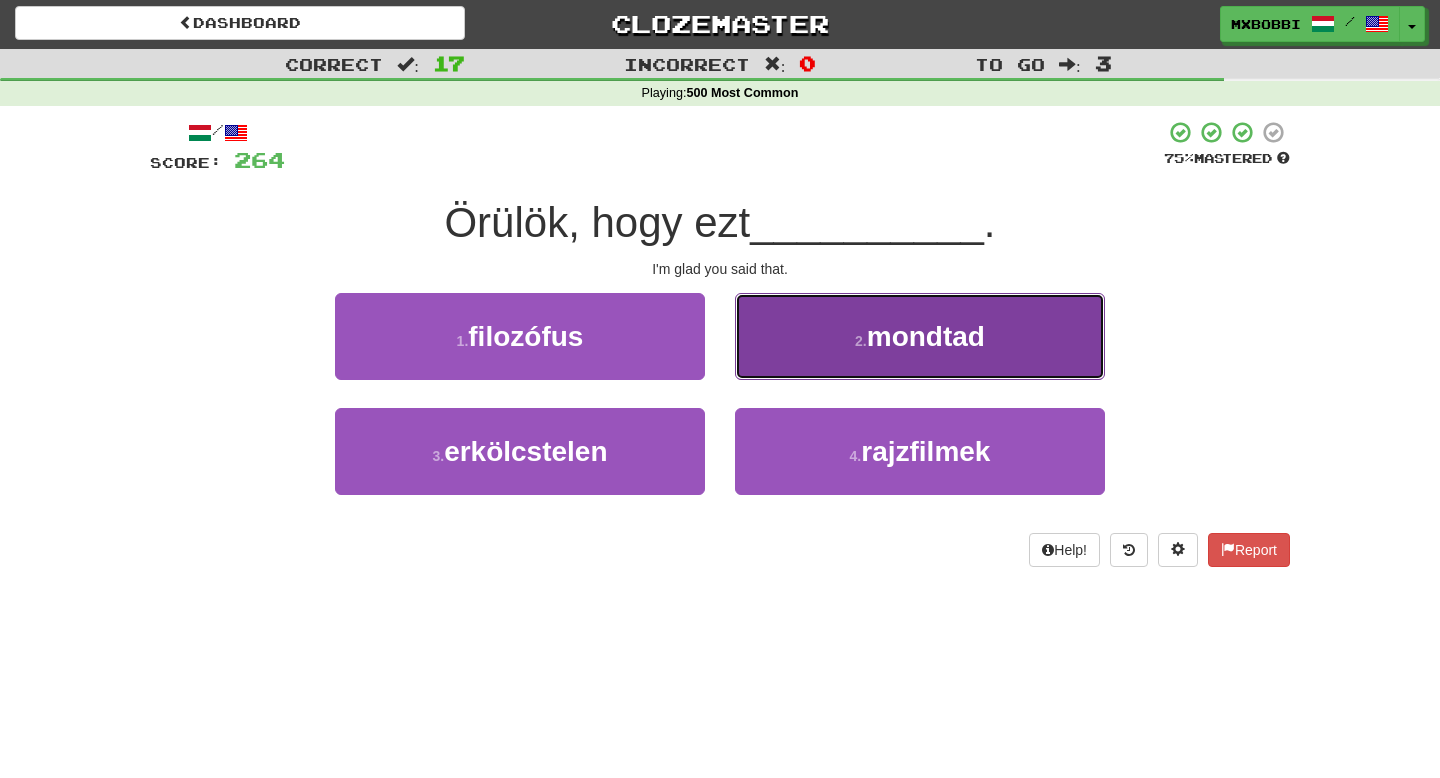 click on "2 .  mondtad" at bounding box center (920, 336) 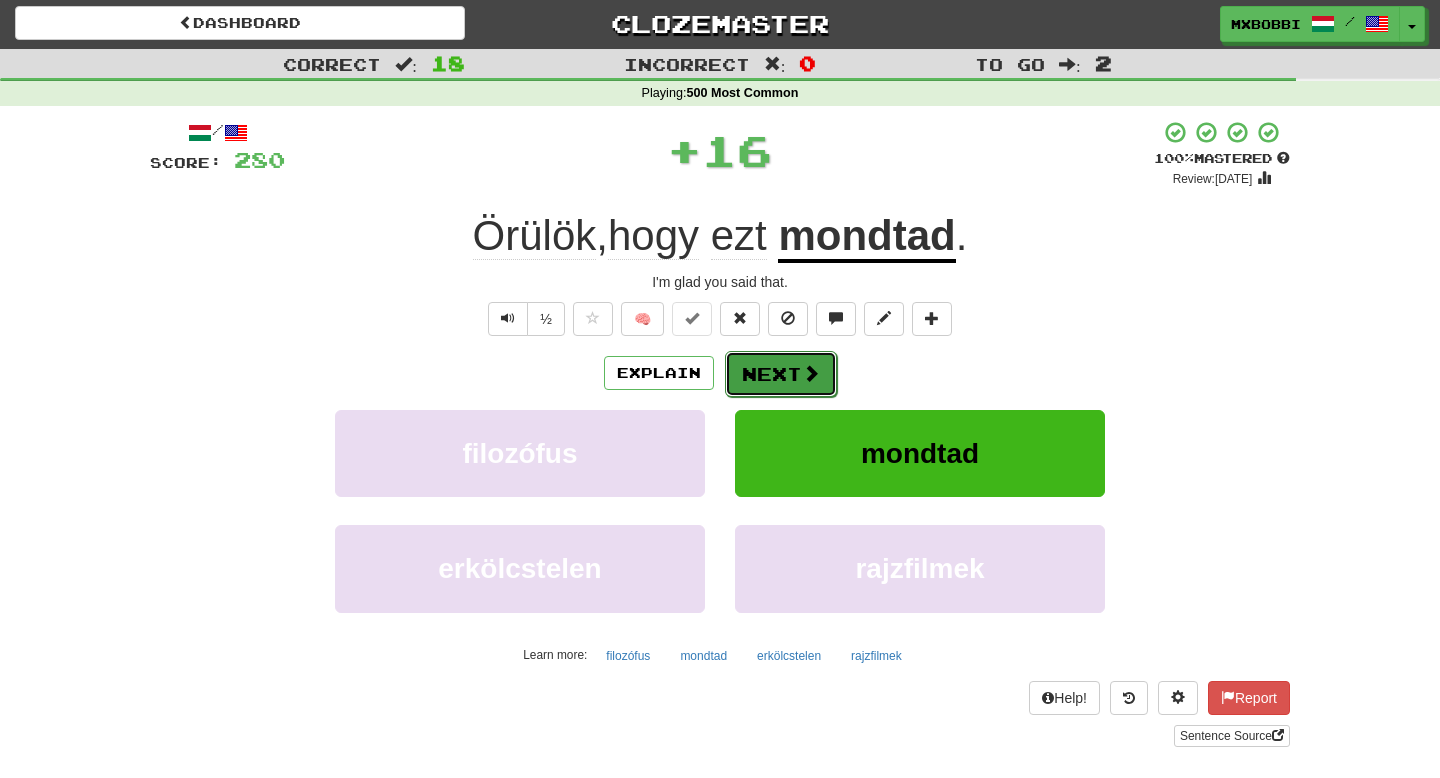 click on "Next" at bounding box center [781, 374] 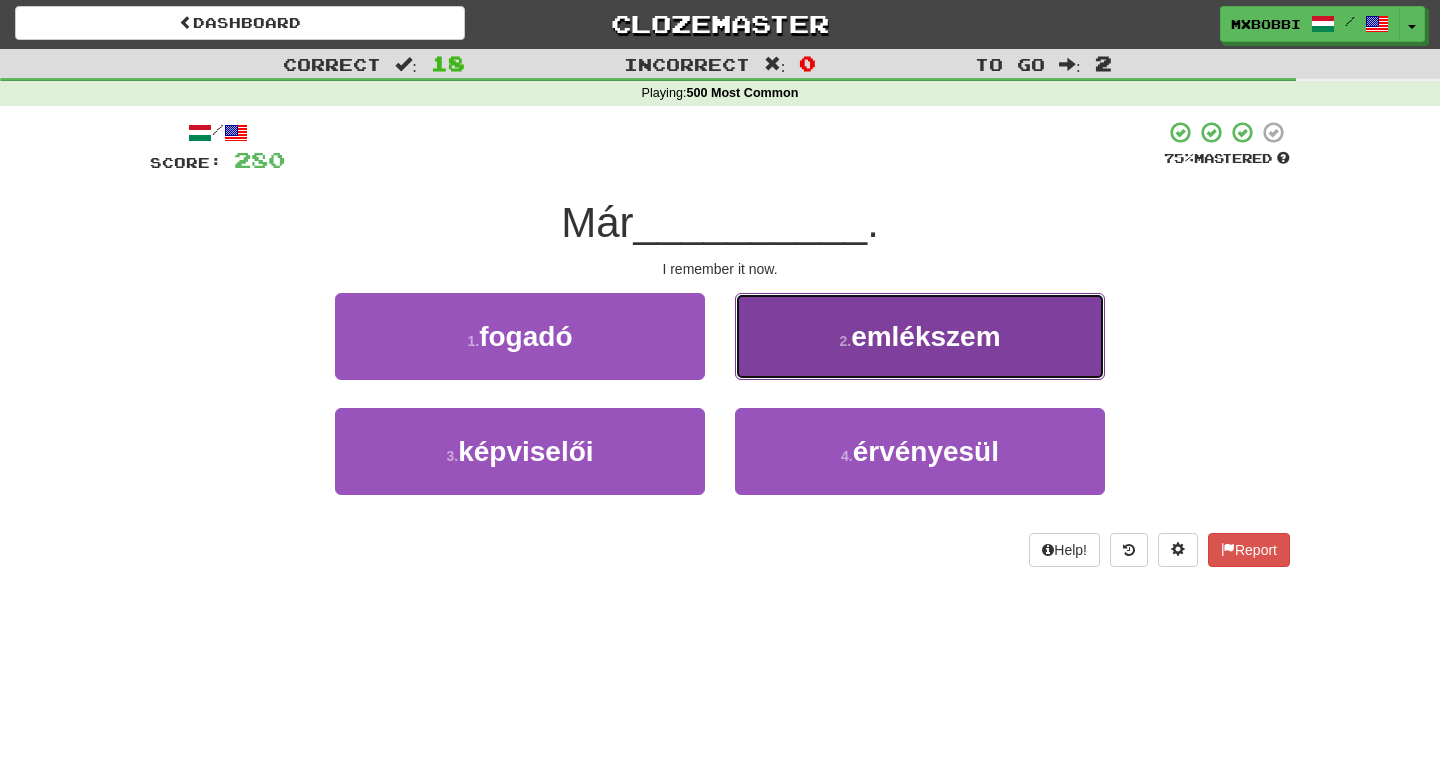 click on "2 .  emlékszem" at bounding box center [920, 336] 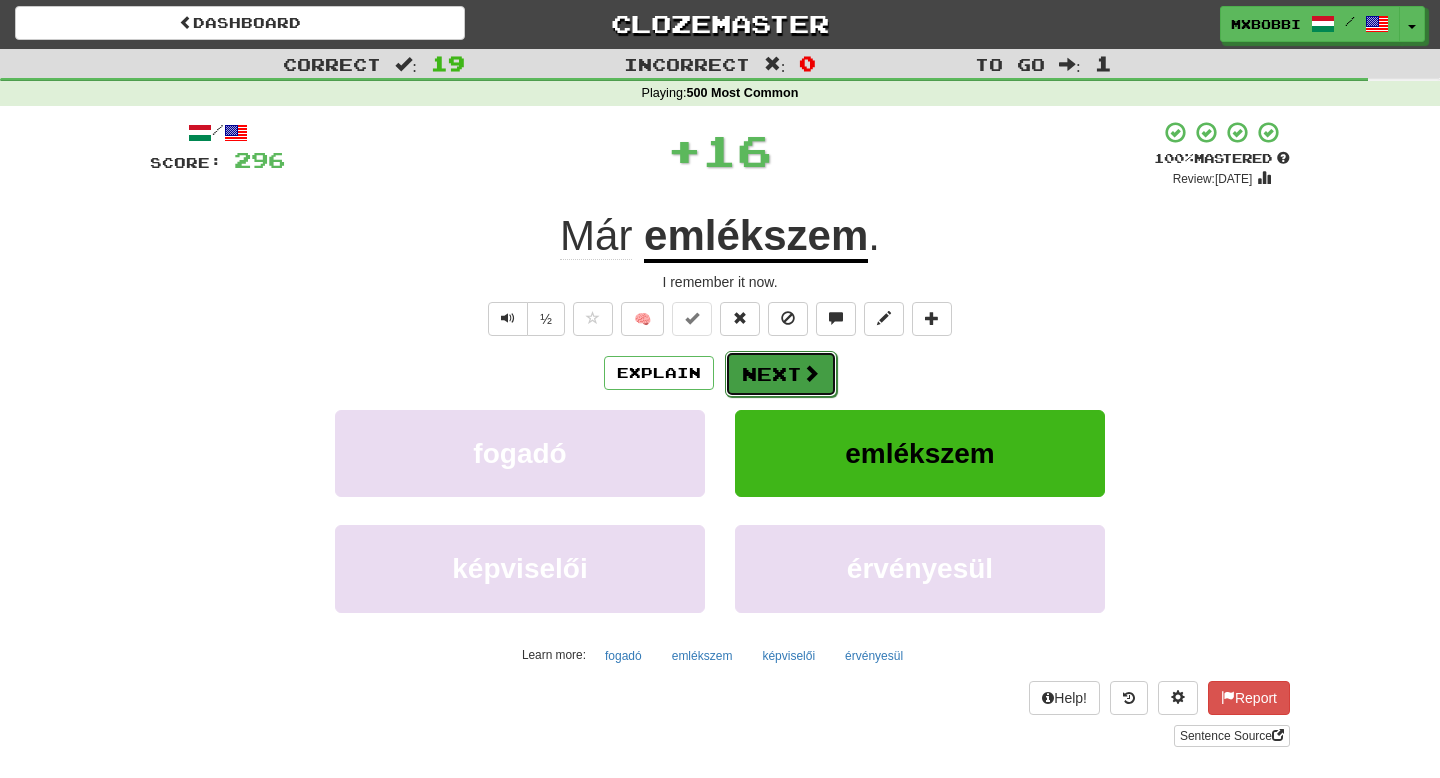 click on "Next" at bounding box center (781, 374) 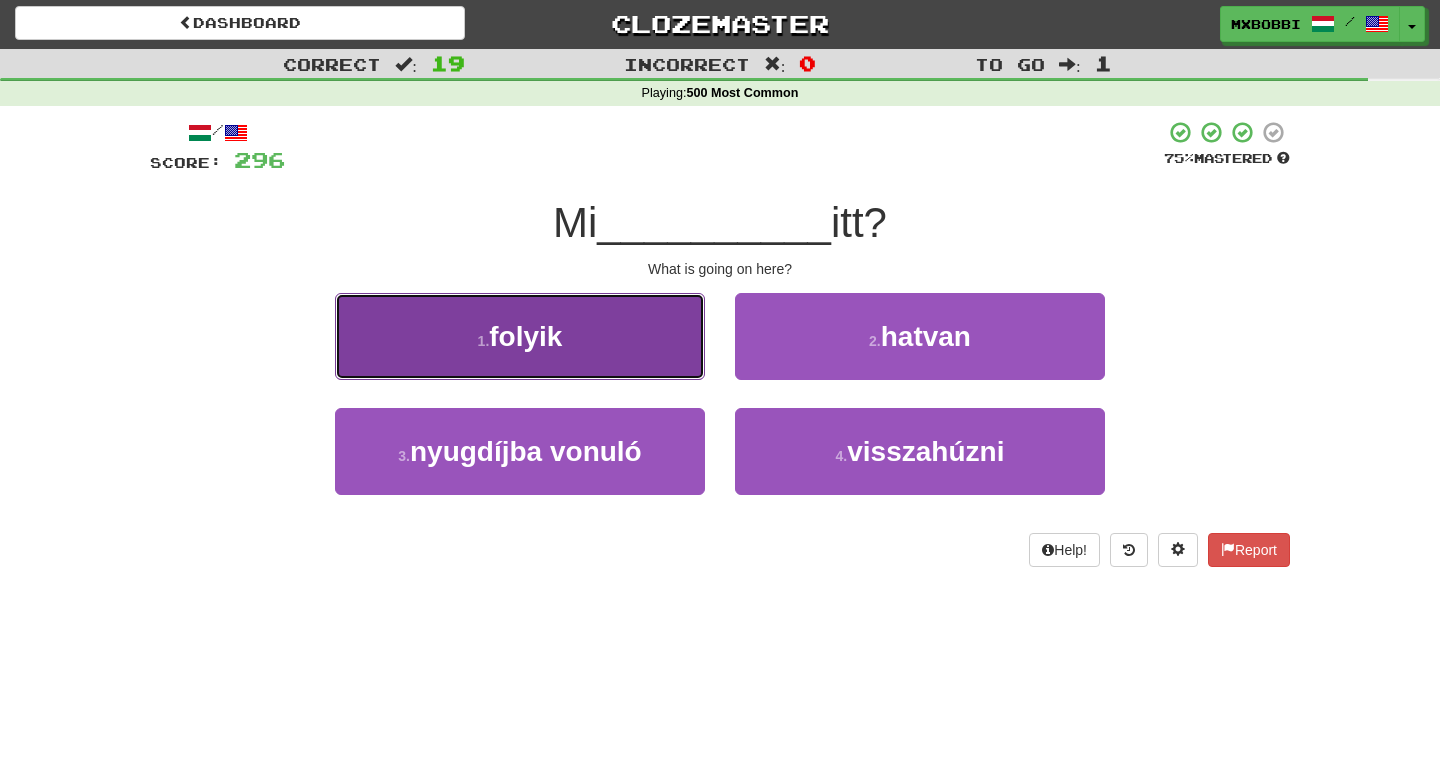click on "1 .  folyik" at bounding box center [520, 336] 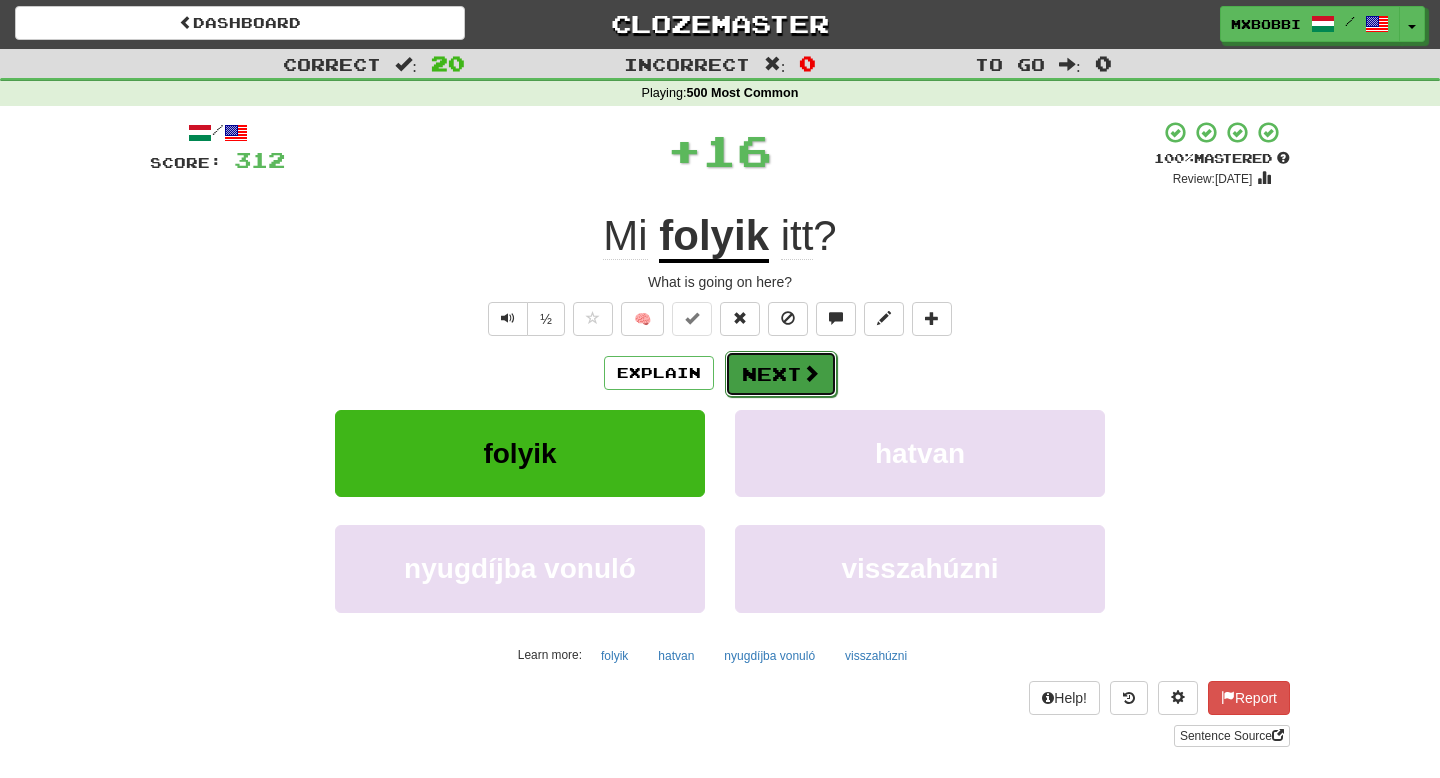 click on "Next" at bounding box center [781, 374] 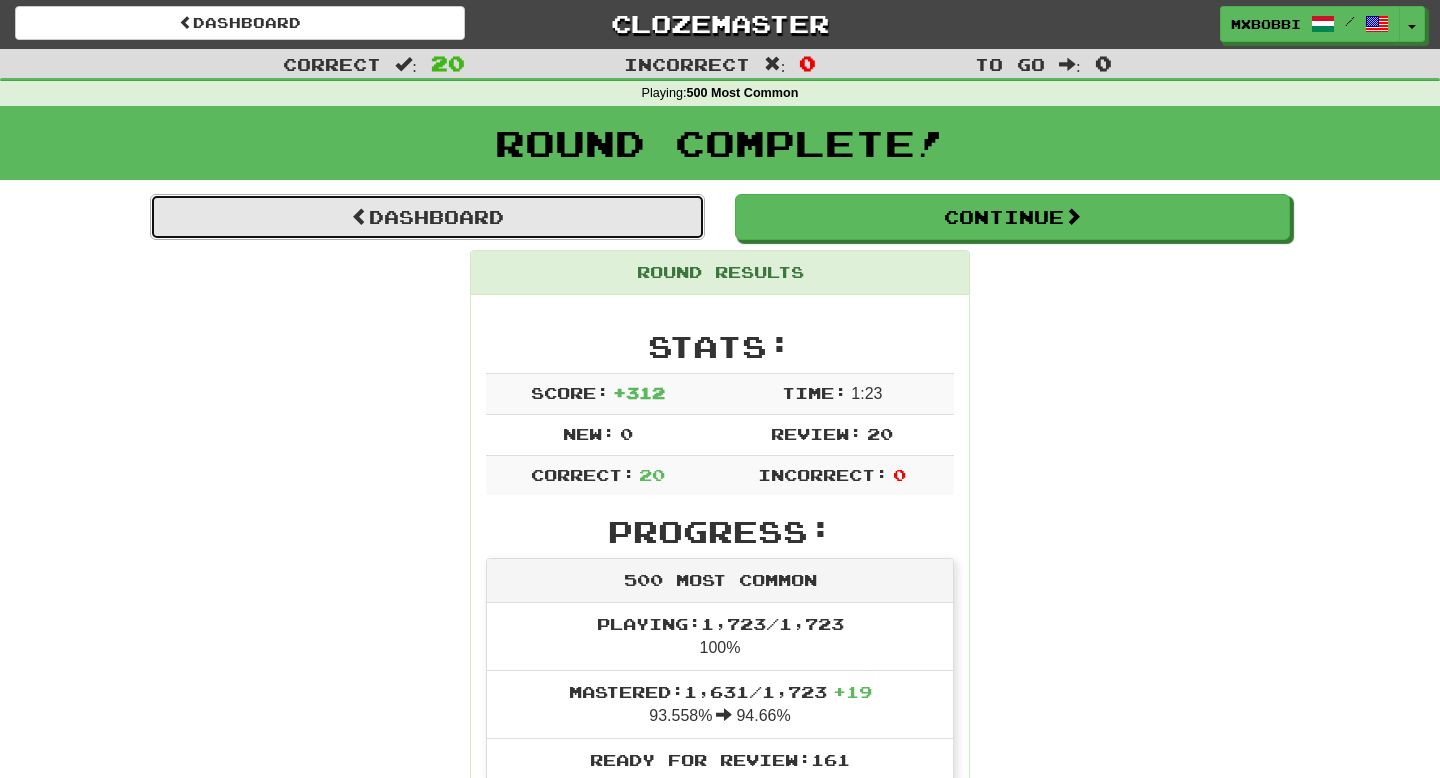 click on "Dashboard" at bounding box center (427, 217) 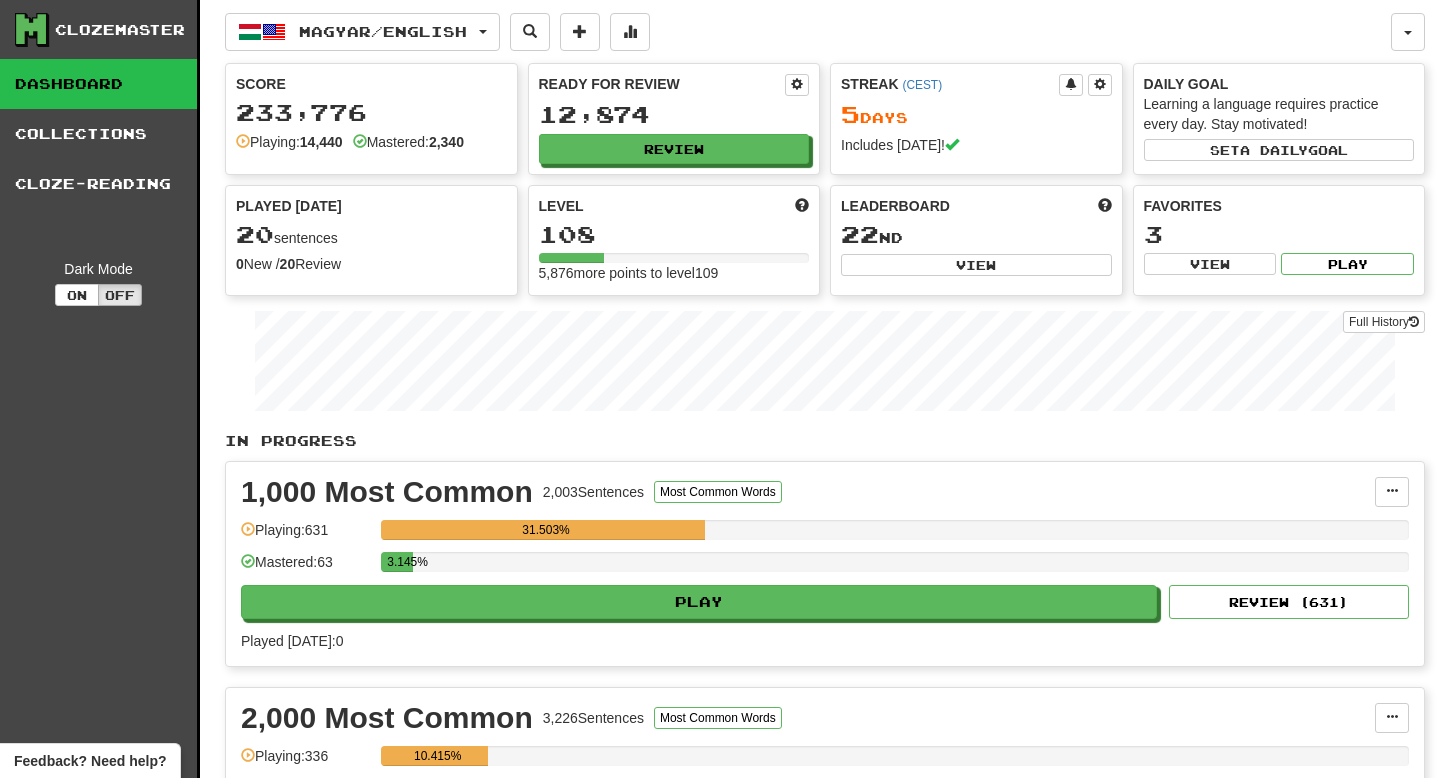 scroll, scrollTop: 0, scrollLeft: 0, axis: both 